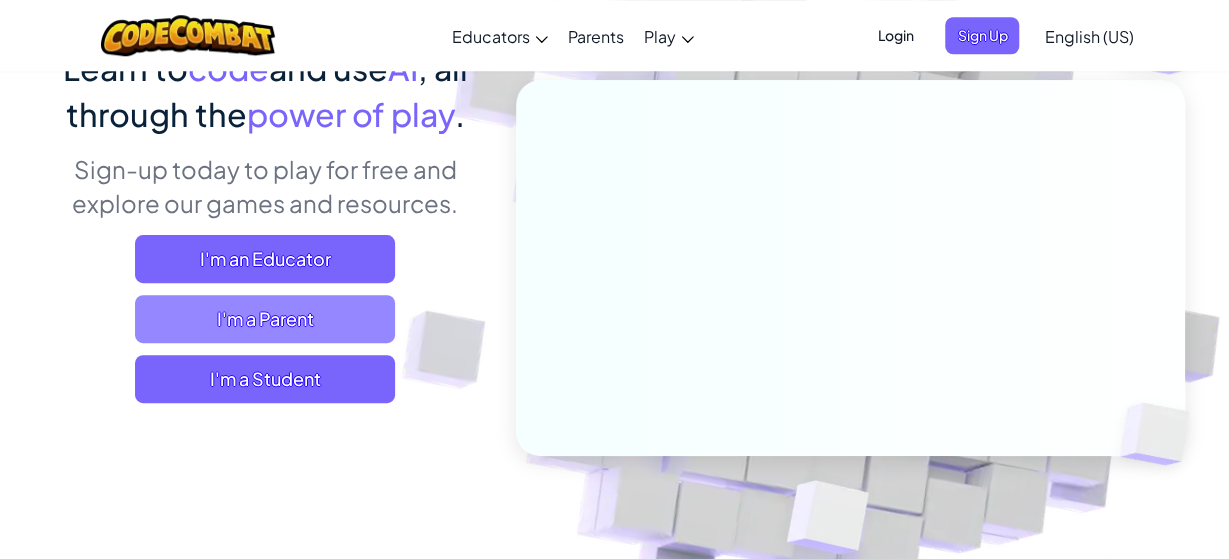 scroll, scrollTop: 195, scrollLeft: 0, axis: vertical 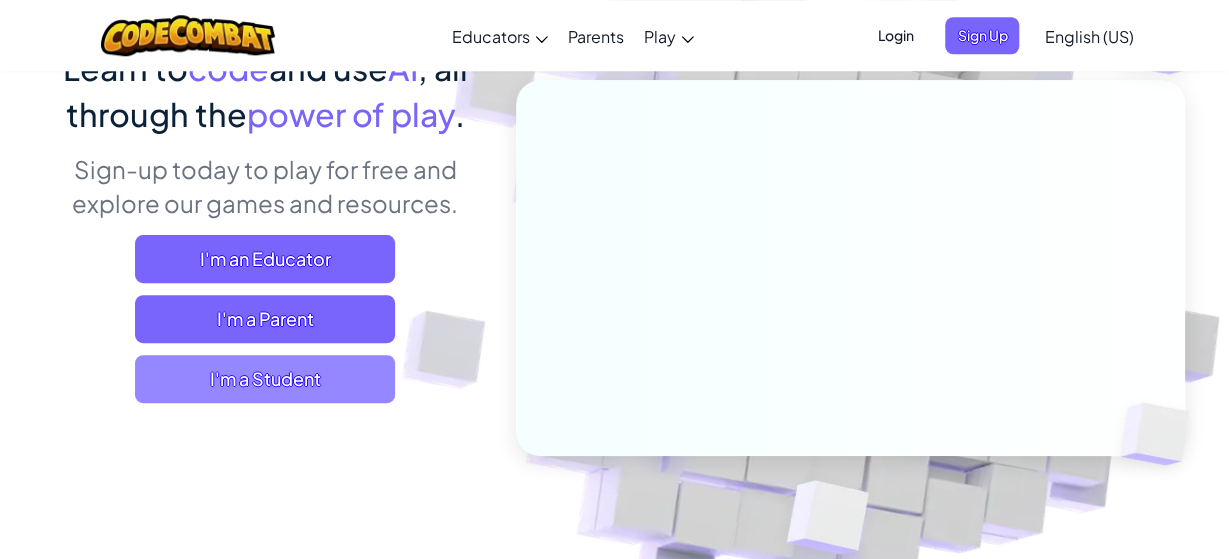 click on "I'm a Student" at bounding box center (265, 379) 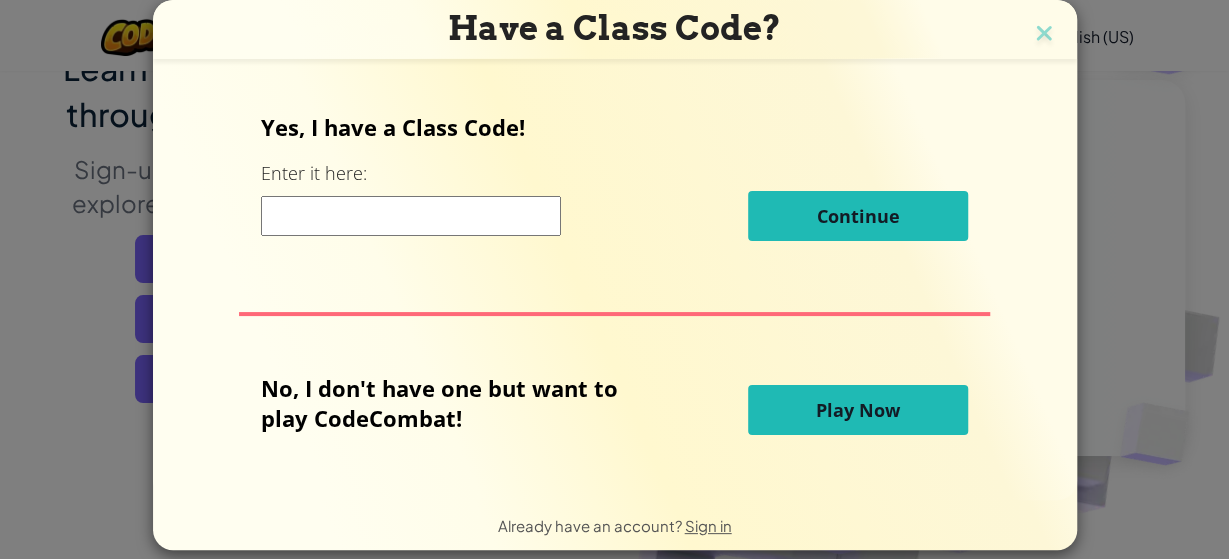 click on "Play Now" at bounding box center [858, 410] 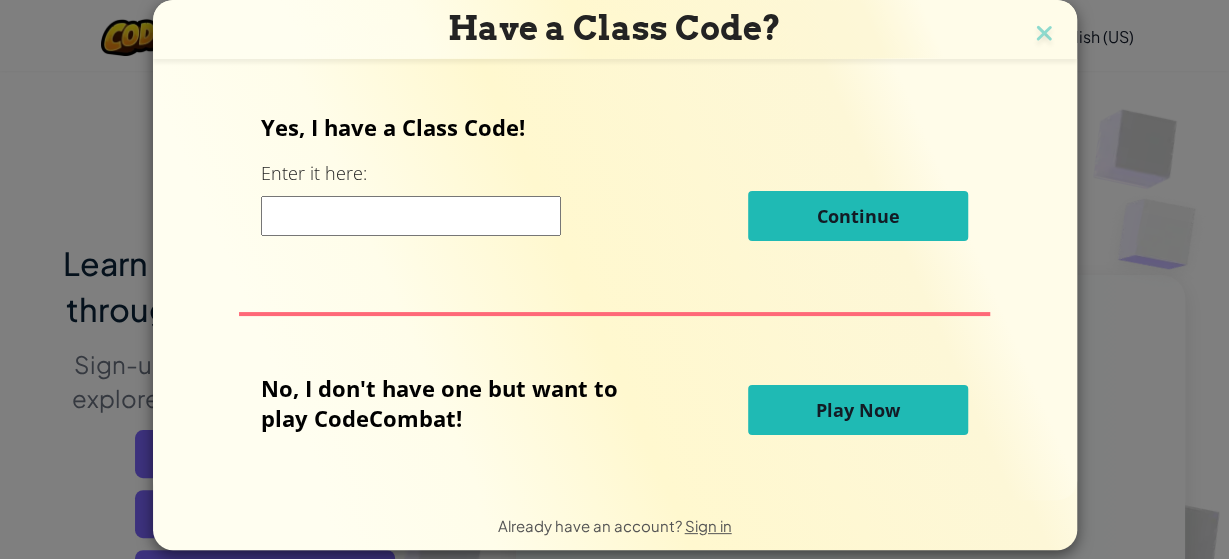 click on "Play Now" at bounding box center (858, 410) 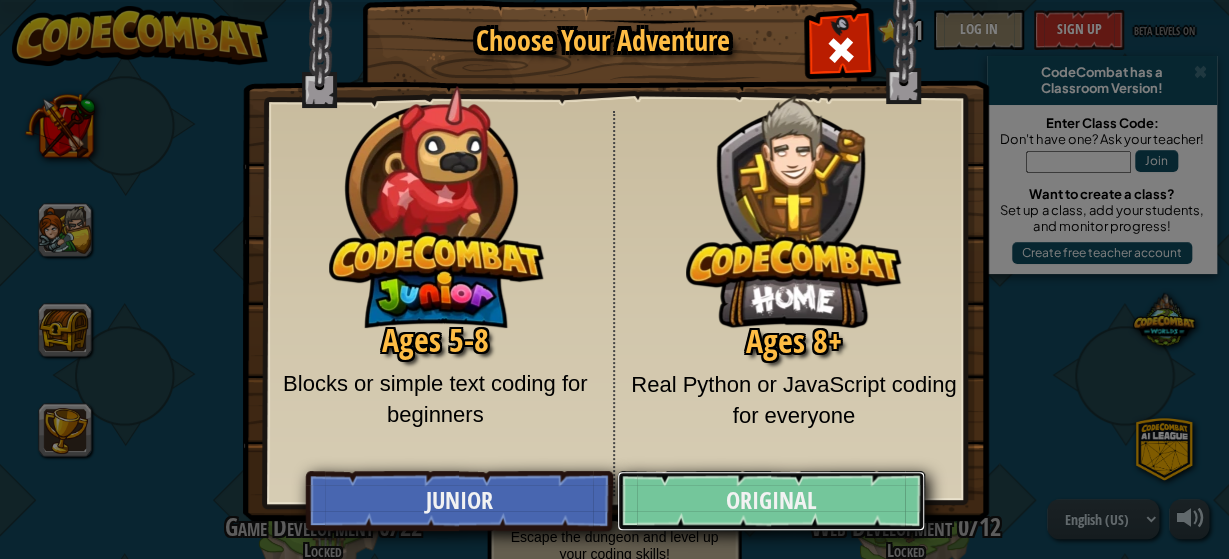 click on "Original" at bounding box center (771, 501) 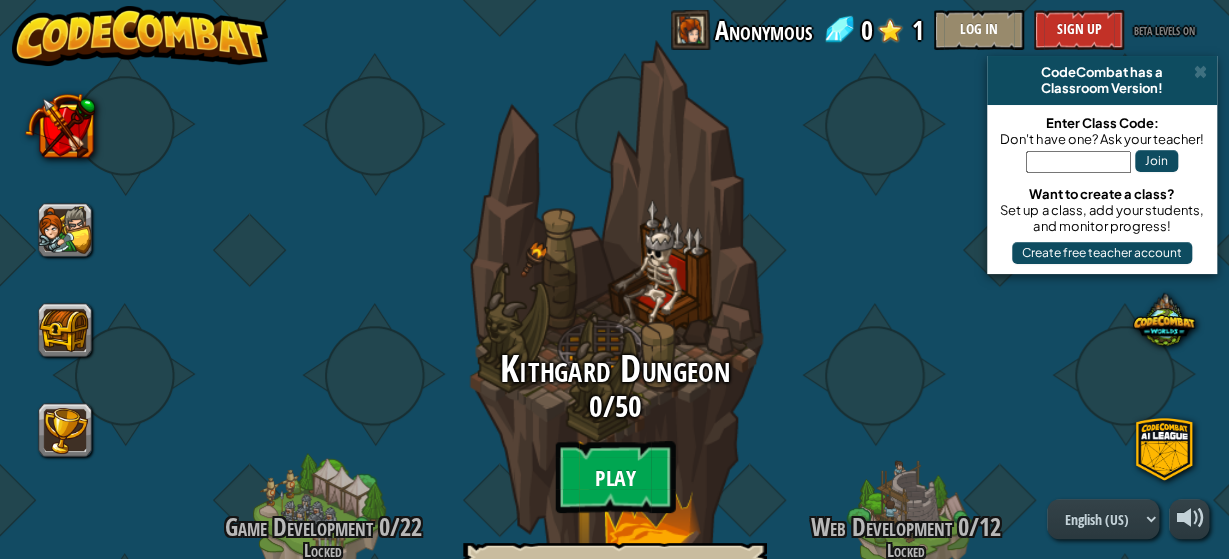 click on "Play" at bounding box center [615, 477] 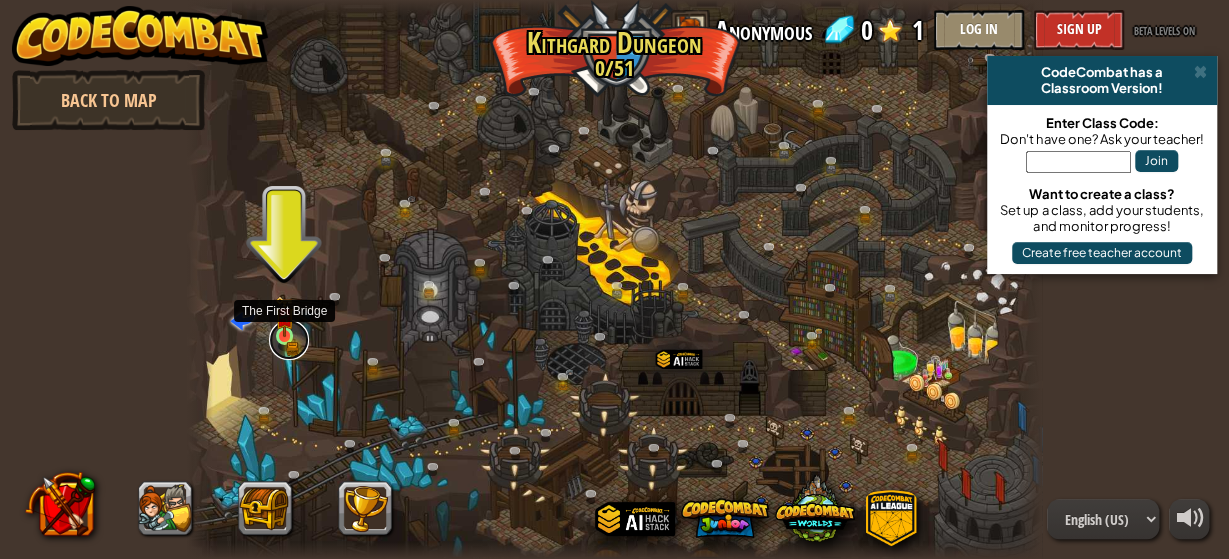 click at bounding box center (289, 340) 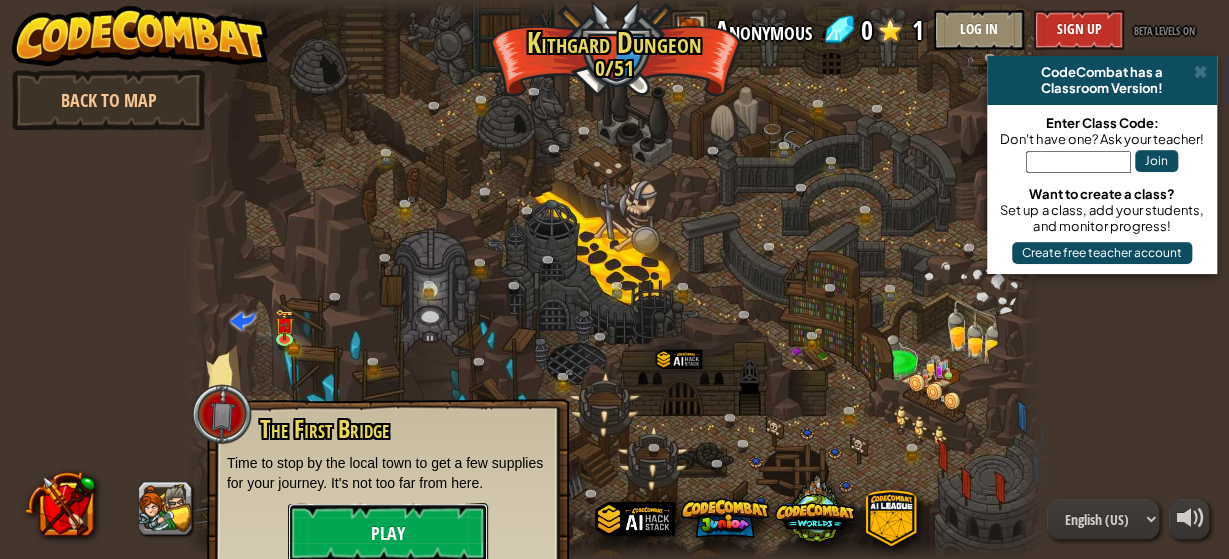 click on "Play" at bounding box center [388, 533] 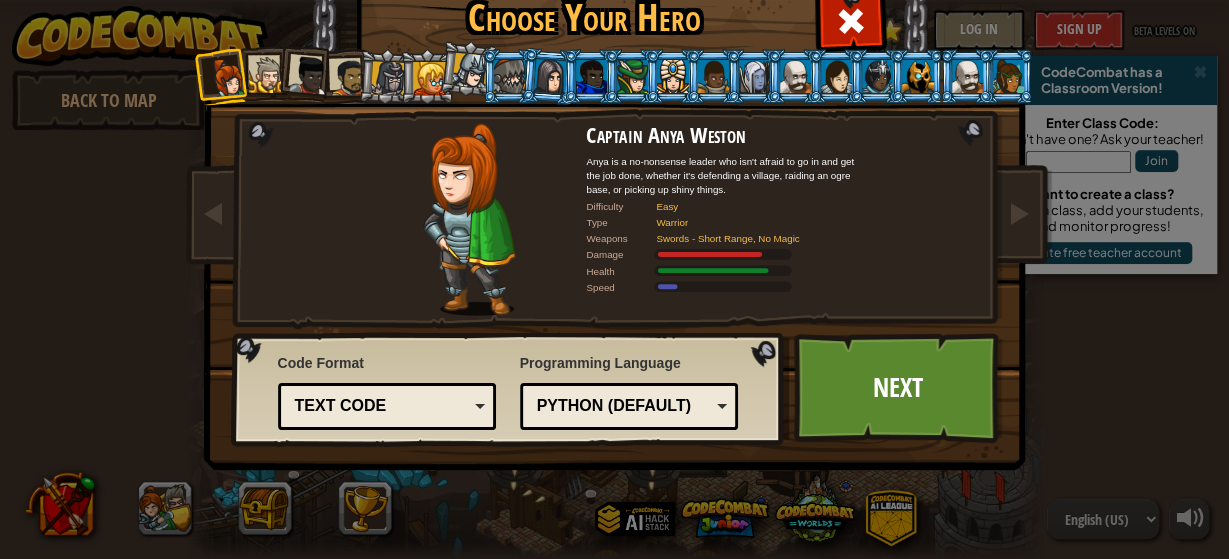 click on "Python (Default)" at bounding box center (623, 406) 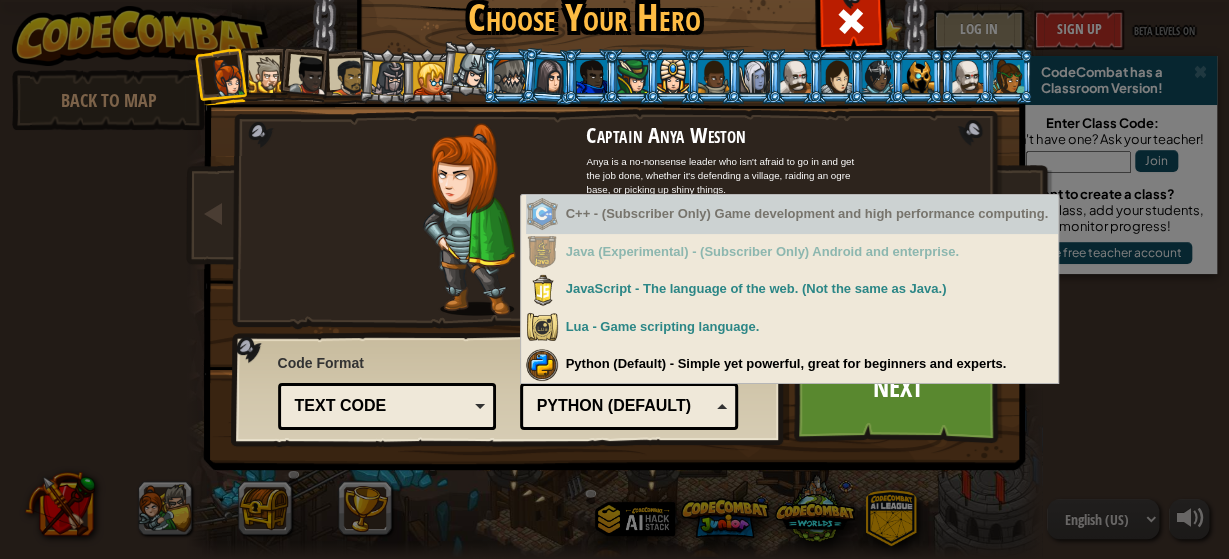 click on "C++ - (Subscriber Only) Game development and high performance computing." at bounding box center (792, 214) 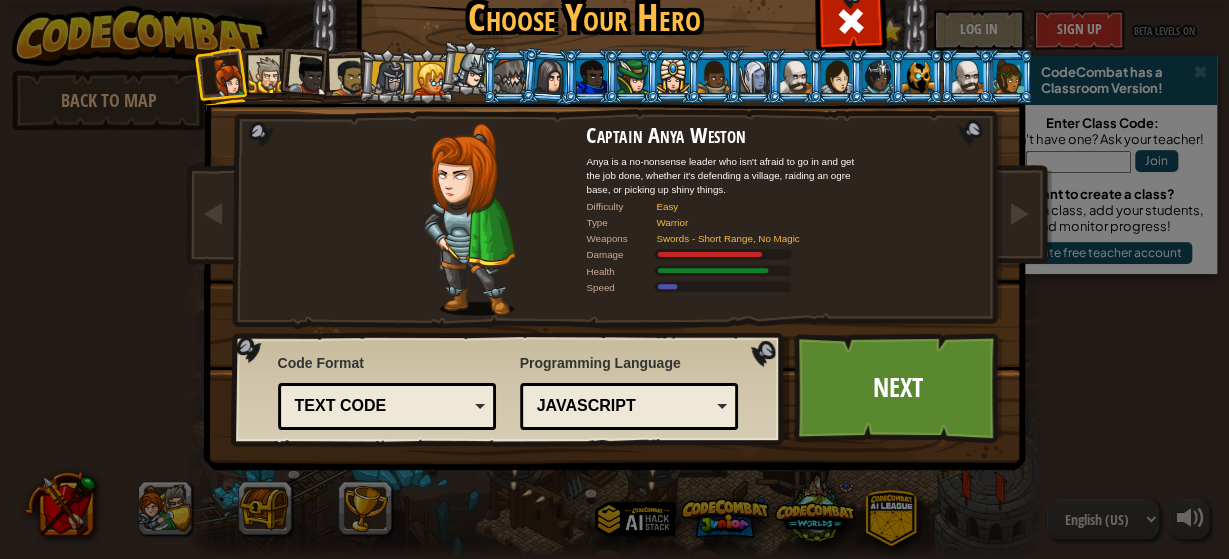 click on "Text code" at bounding box center (387, 406) 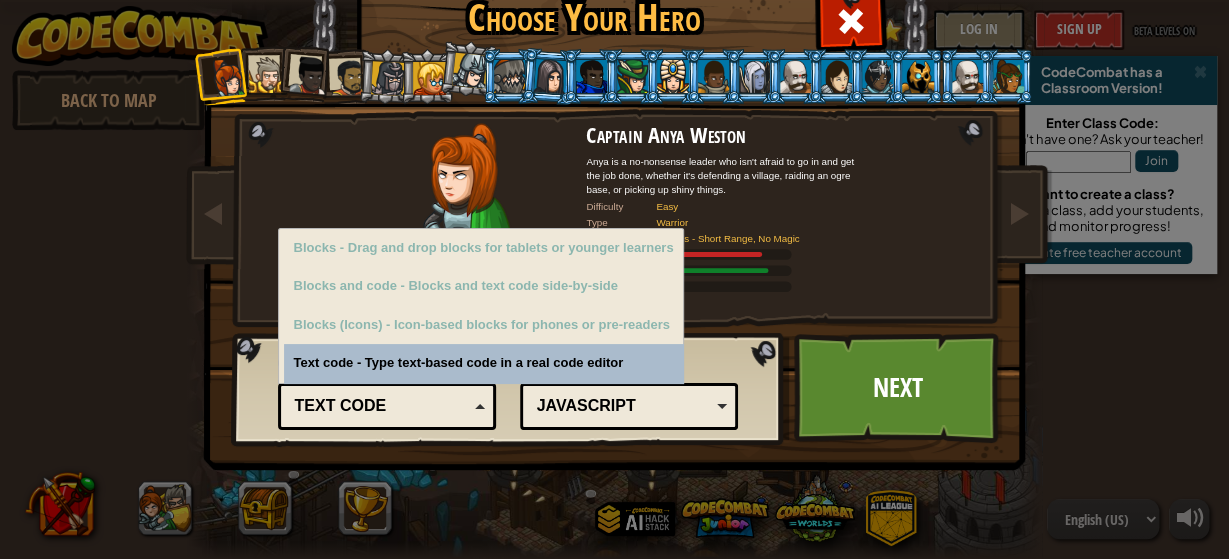 click on "Text code" at bounding box center (387, 406) 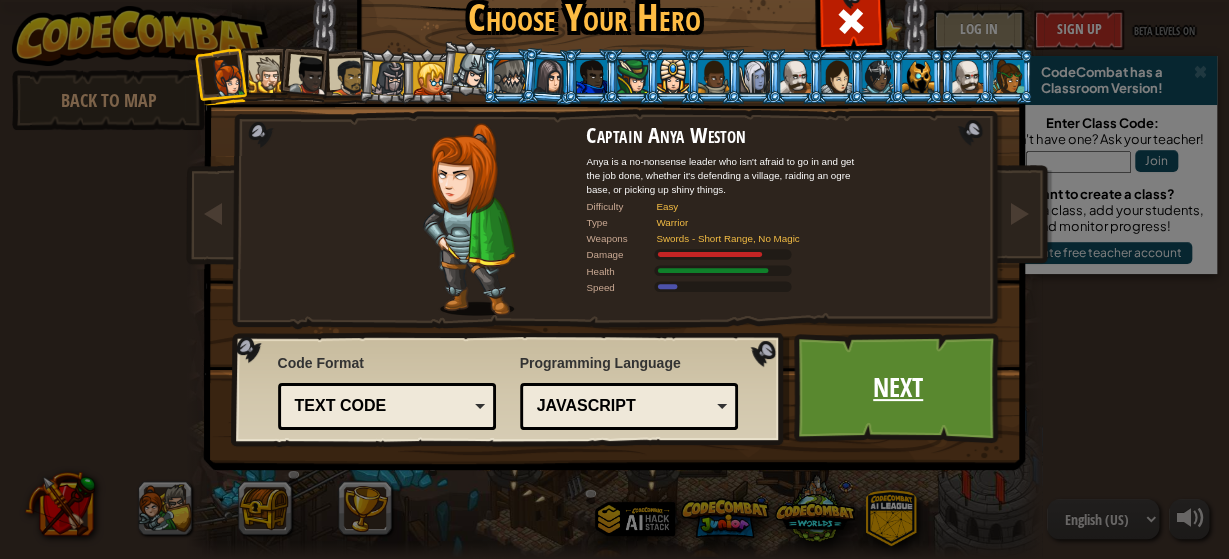 click on "Next" at bounding box center (898, 388) 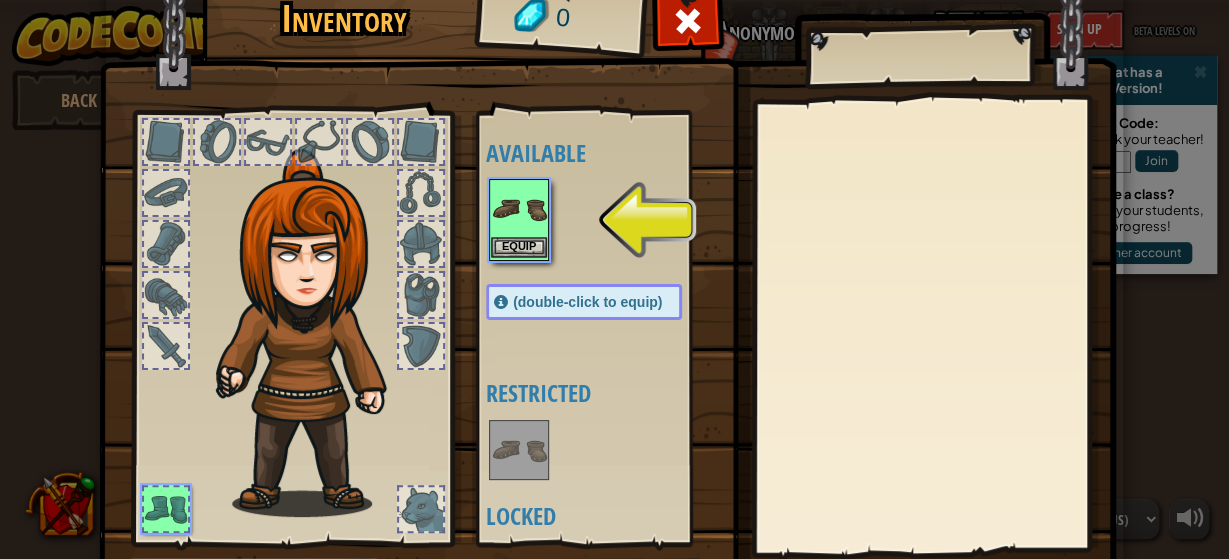 click at bounding box center (519, 209) 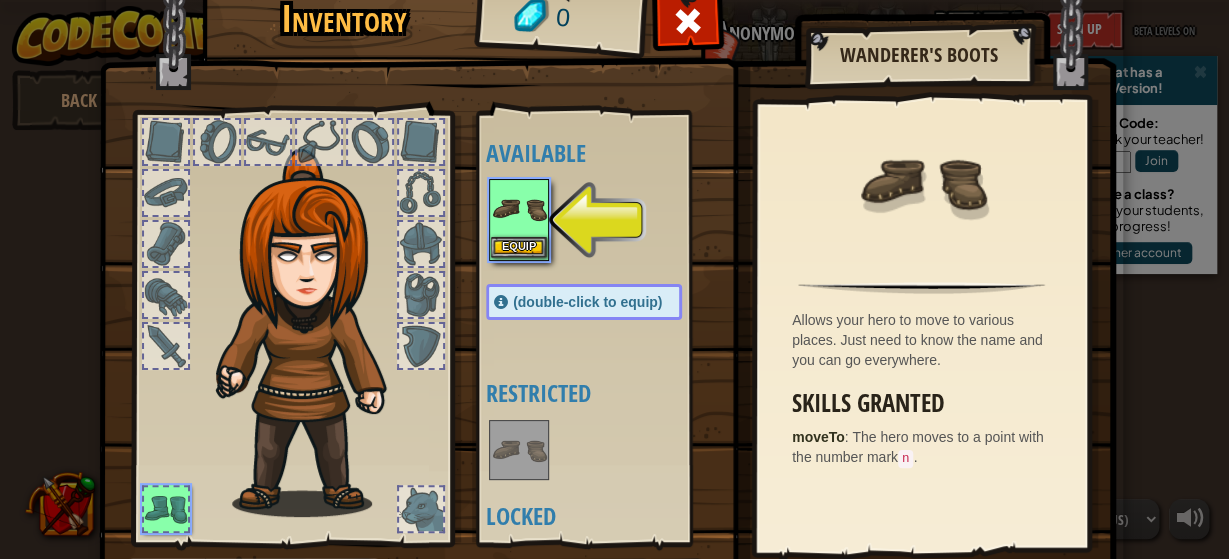 click at bounding box center [519, 209] 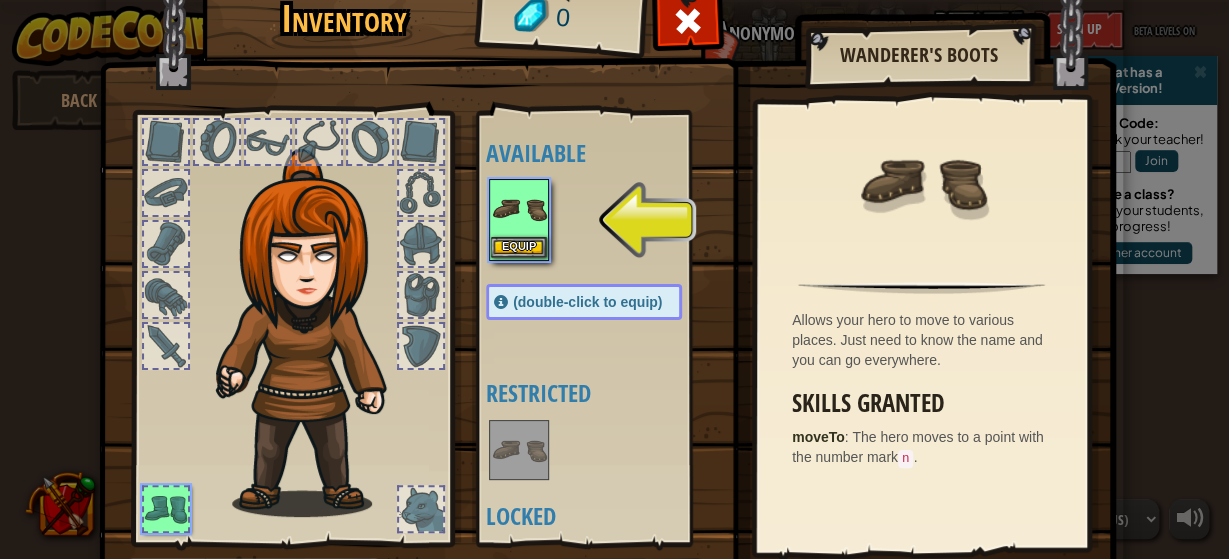 click at bounding box center (519, 209) 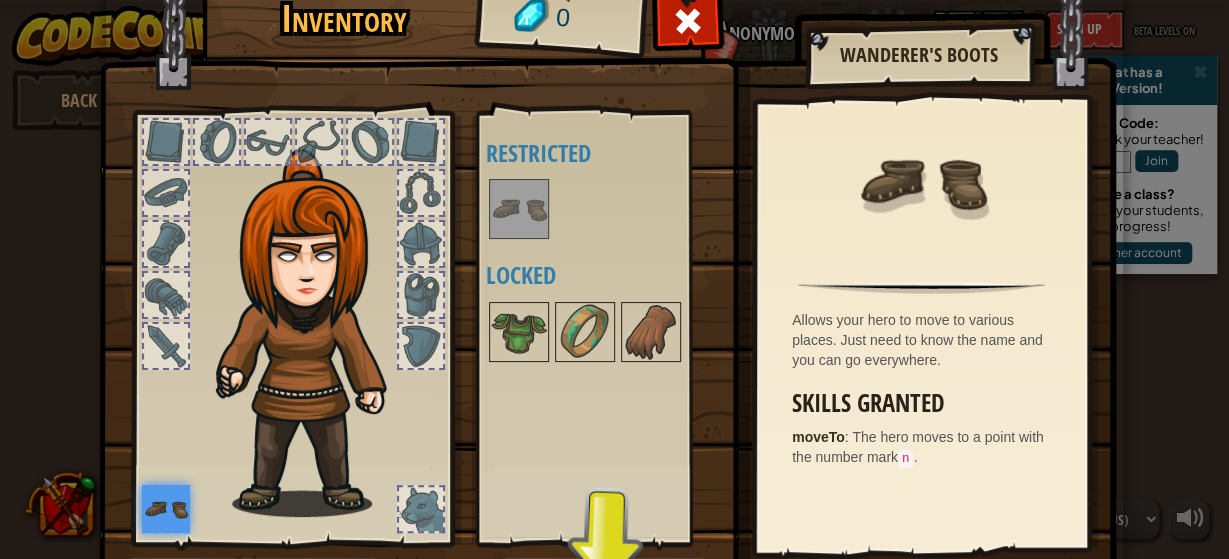 click on "Available Equip (double-click to equip) Restricted Locked" at bounding box center [604, 328] 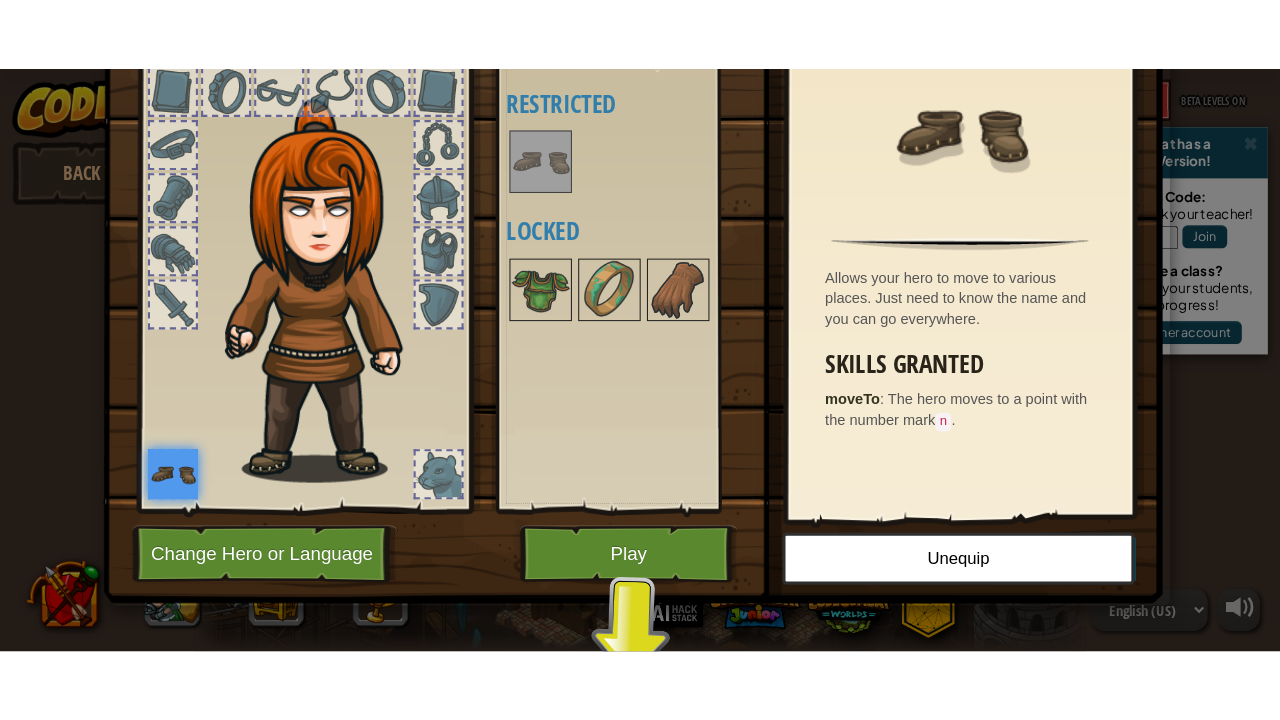 scroll, scrollTop: 131, scrollLeft: 0, axis: vertical 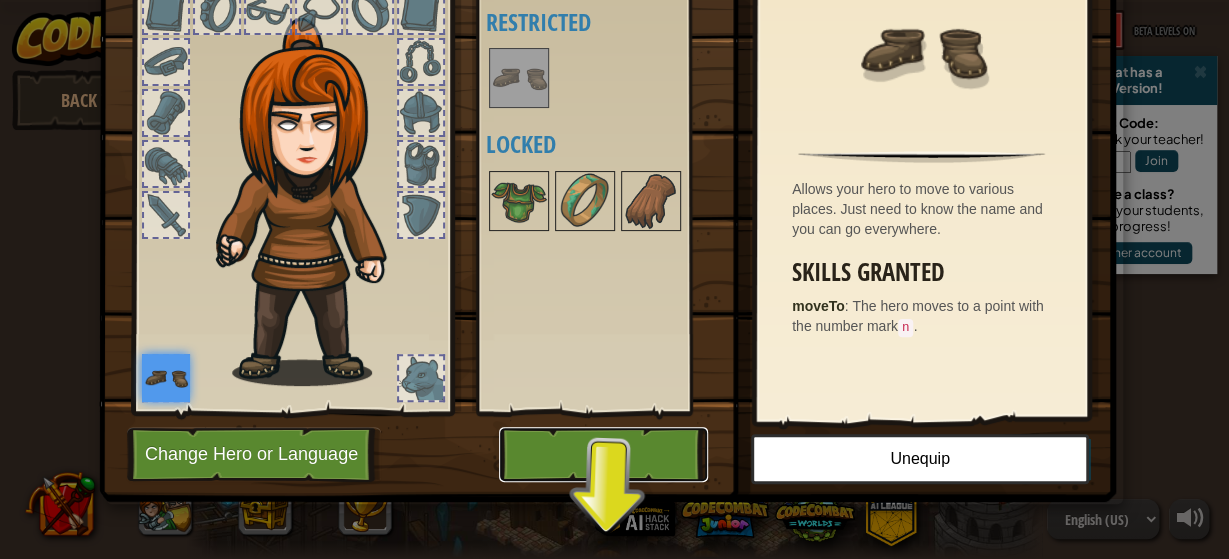 click on "Play" at bounding box center (603, 454) 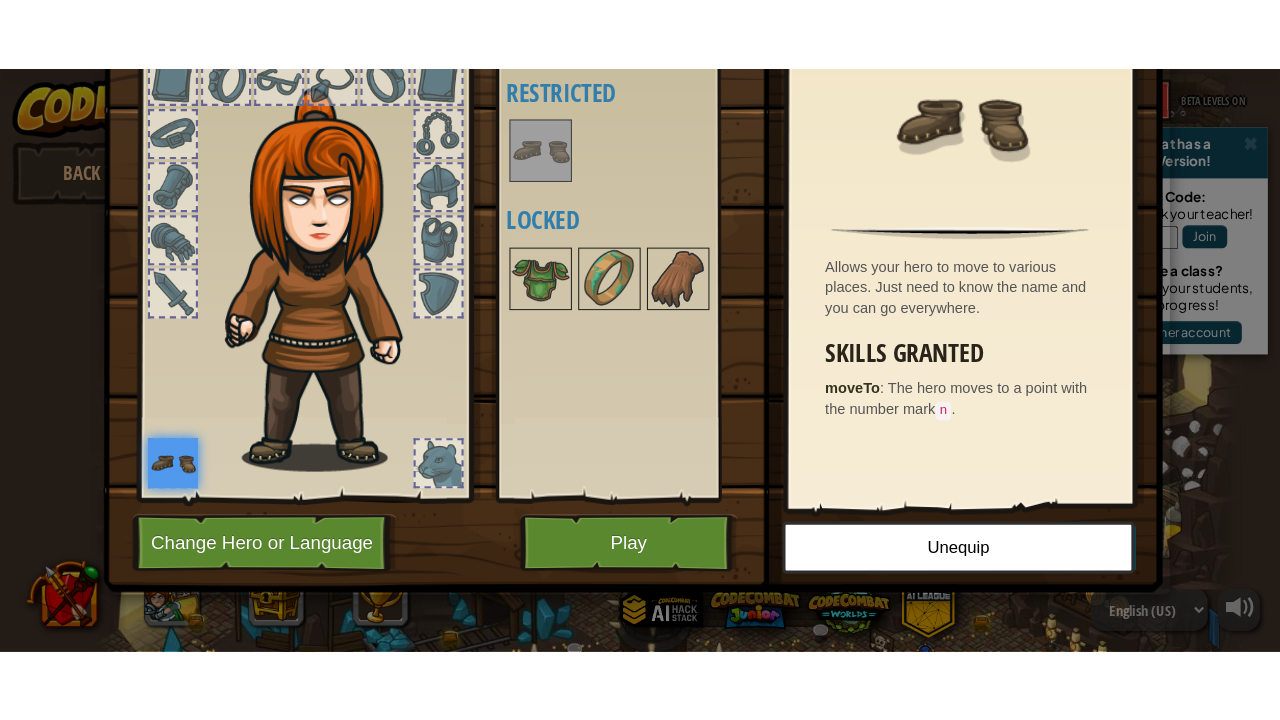 scroll, scrollTop: 0, scrollLeft: 0, axis: both 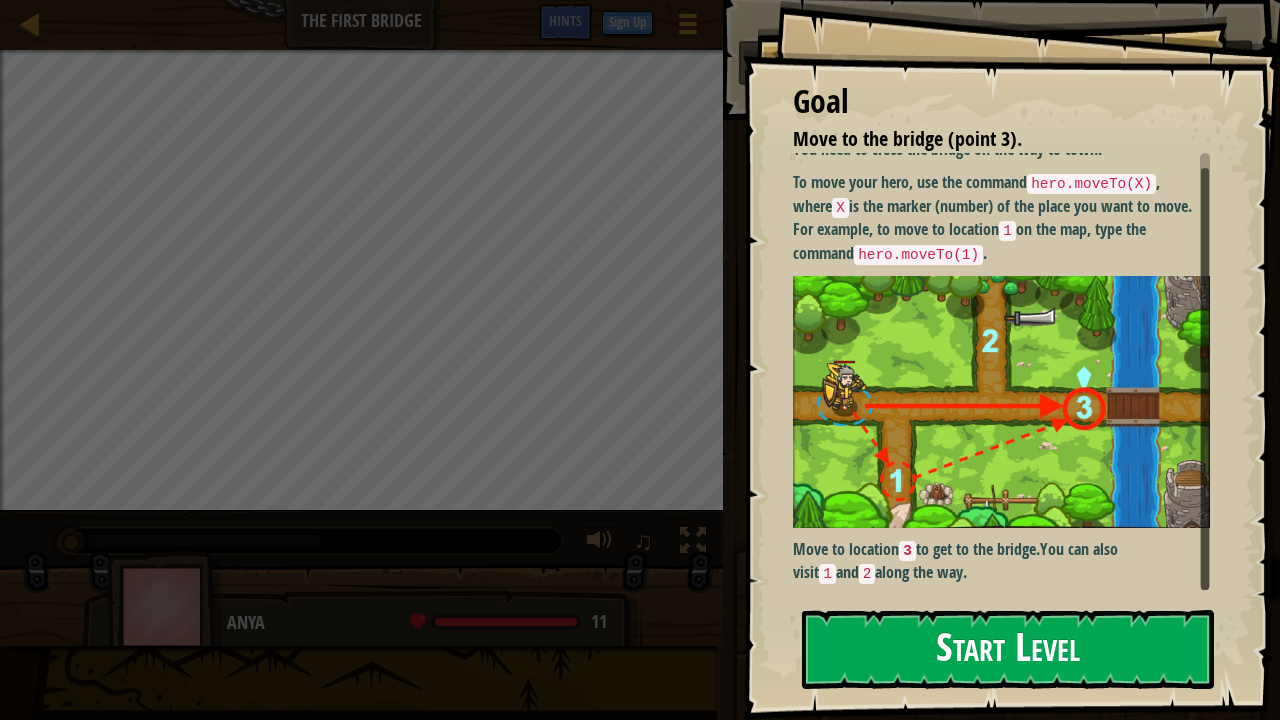 click on "Start Level" at bounding box center [1008, 649] 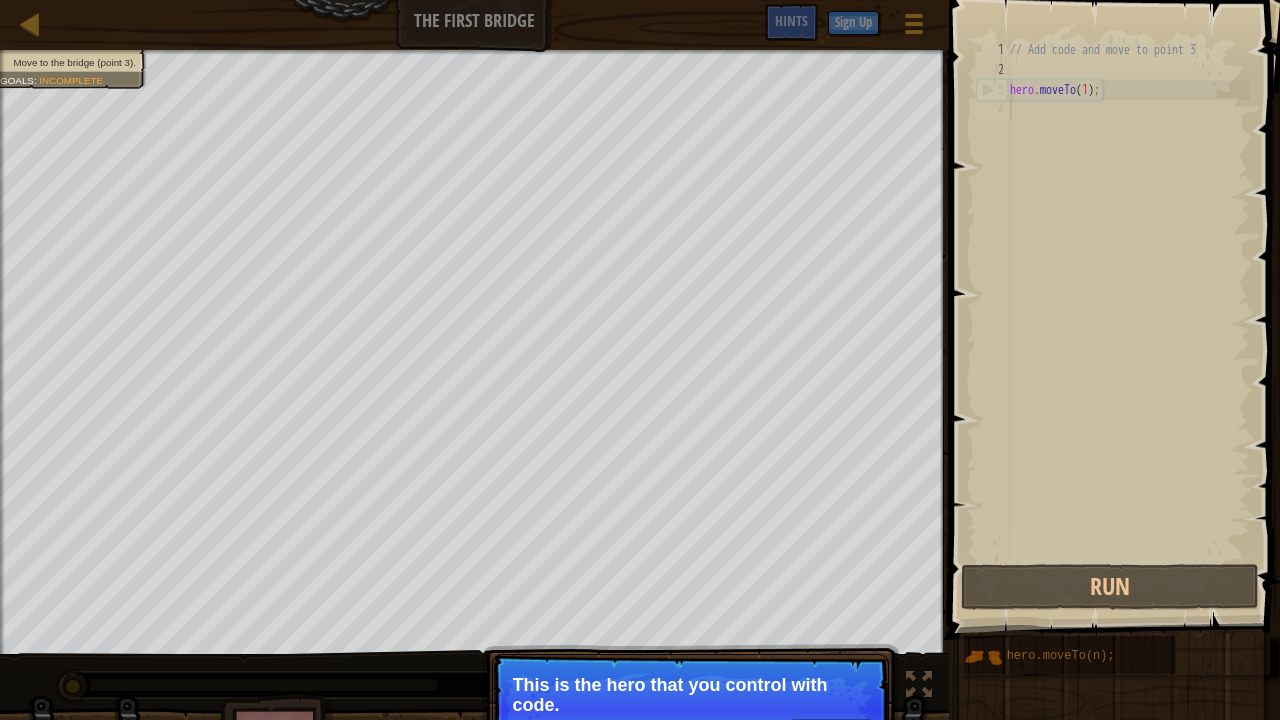 click on "This is the hero that you control with code." at bounding box center (690, 695) 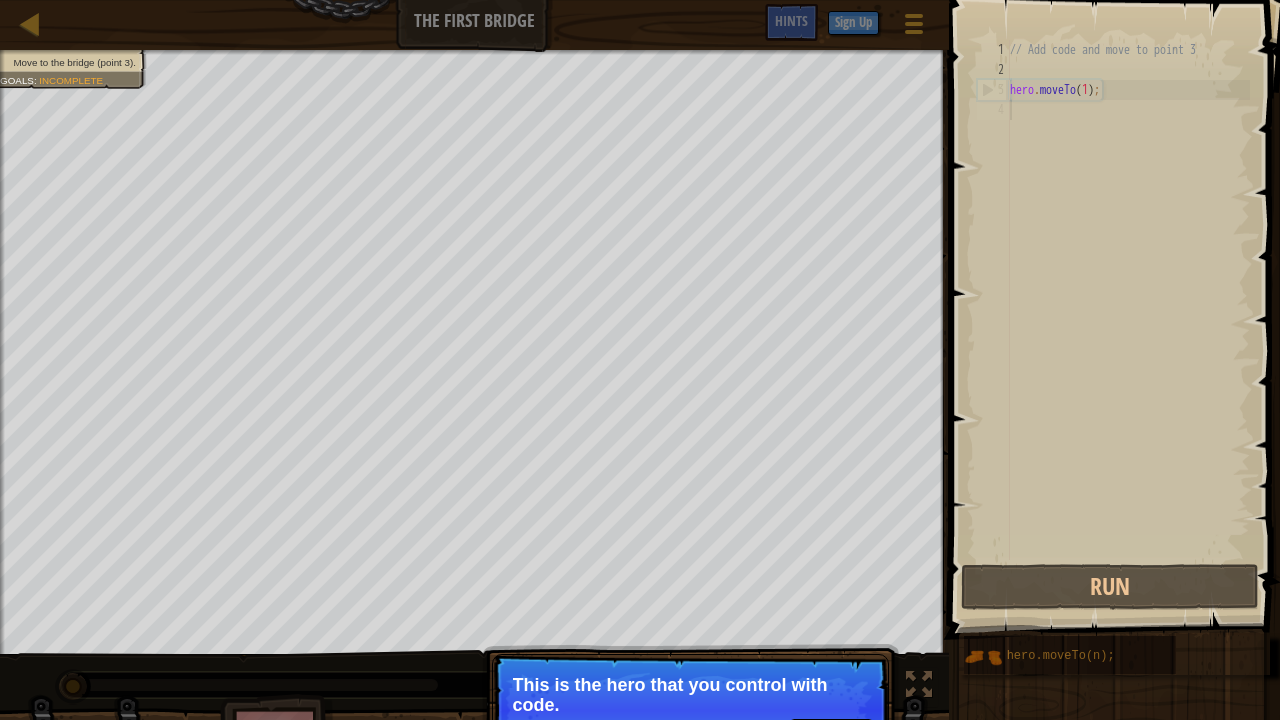 type on "hero.moveTo(1);" 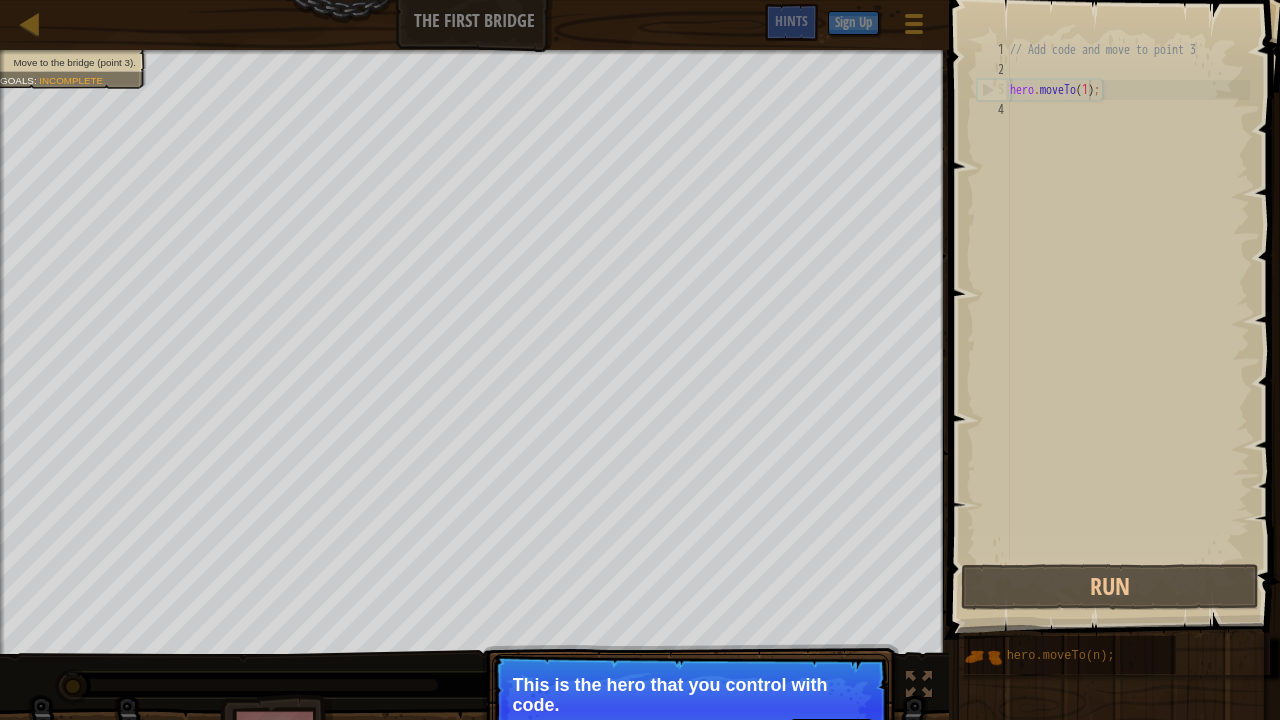 click on "// Add code and move to point 3 hero . moveTo ( 1 ) ;" at bounding box center [1128, 320] 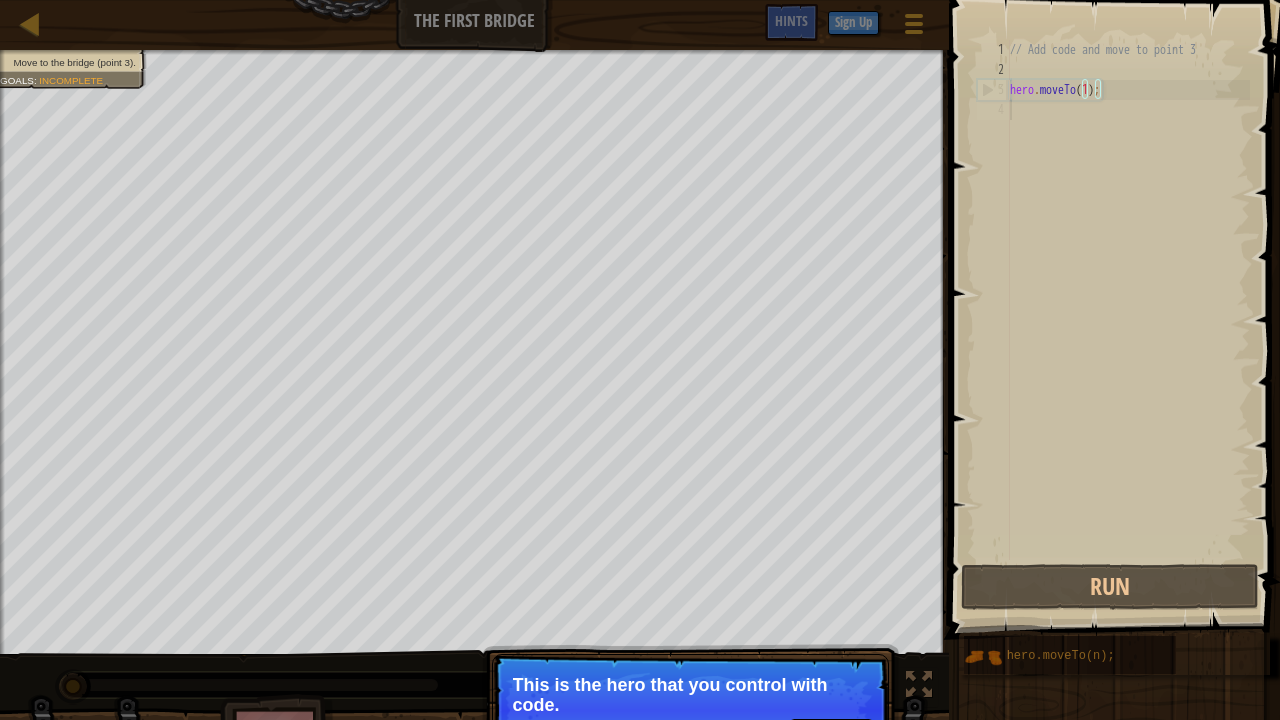 click on "// Add code and move to point 3 hero . moveTo ( 1 ) ;" at bounding box center (1128, 320) 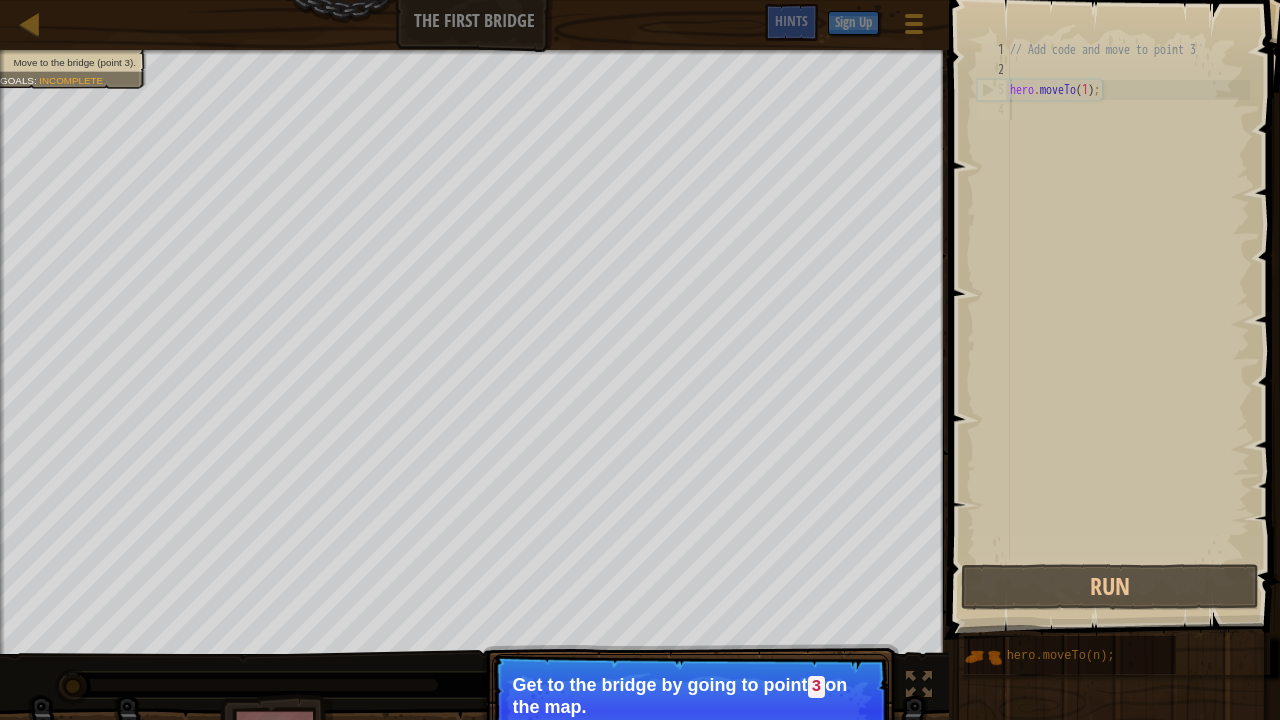 click on "// Add code and move to point 3 hero . moveTo ( 1 ) ;" at bounding box center [1128, 320] 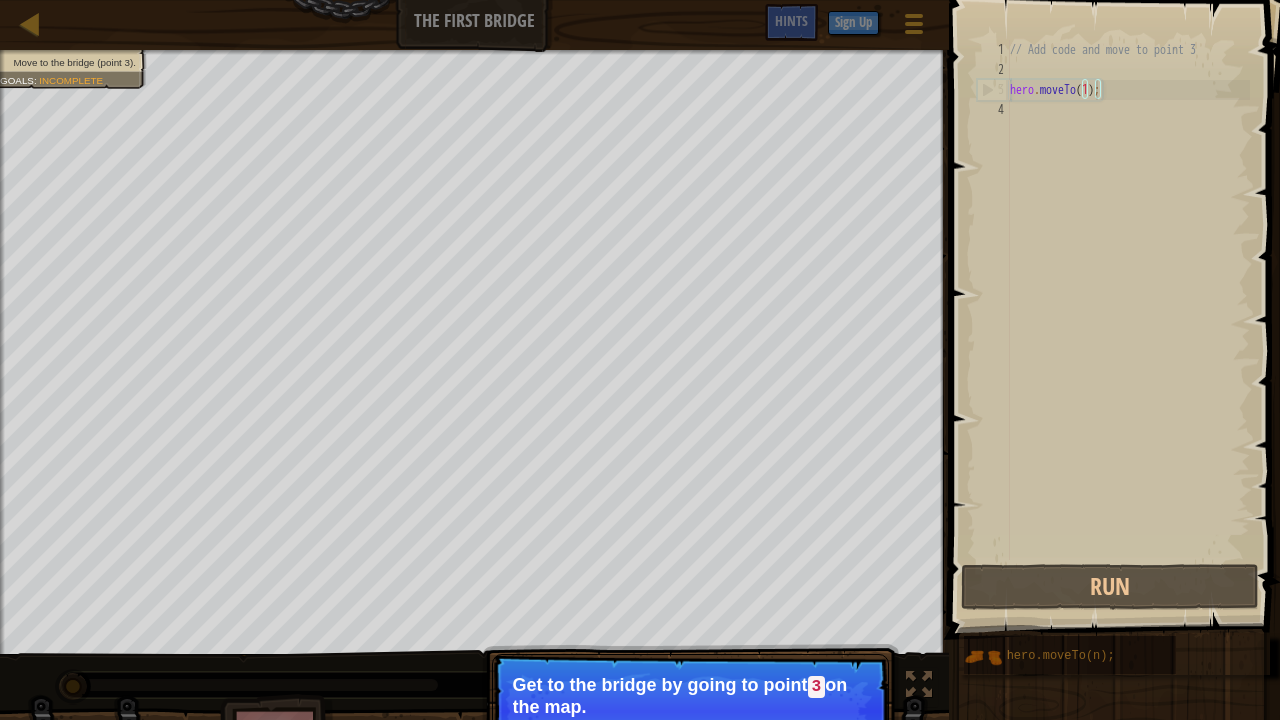 click on "// Add code and move to point 3 hero . moveTo ( 1 ) ;" at bounding box center [1128, 320] 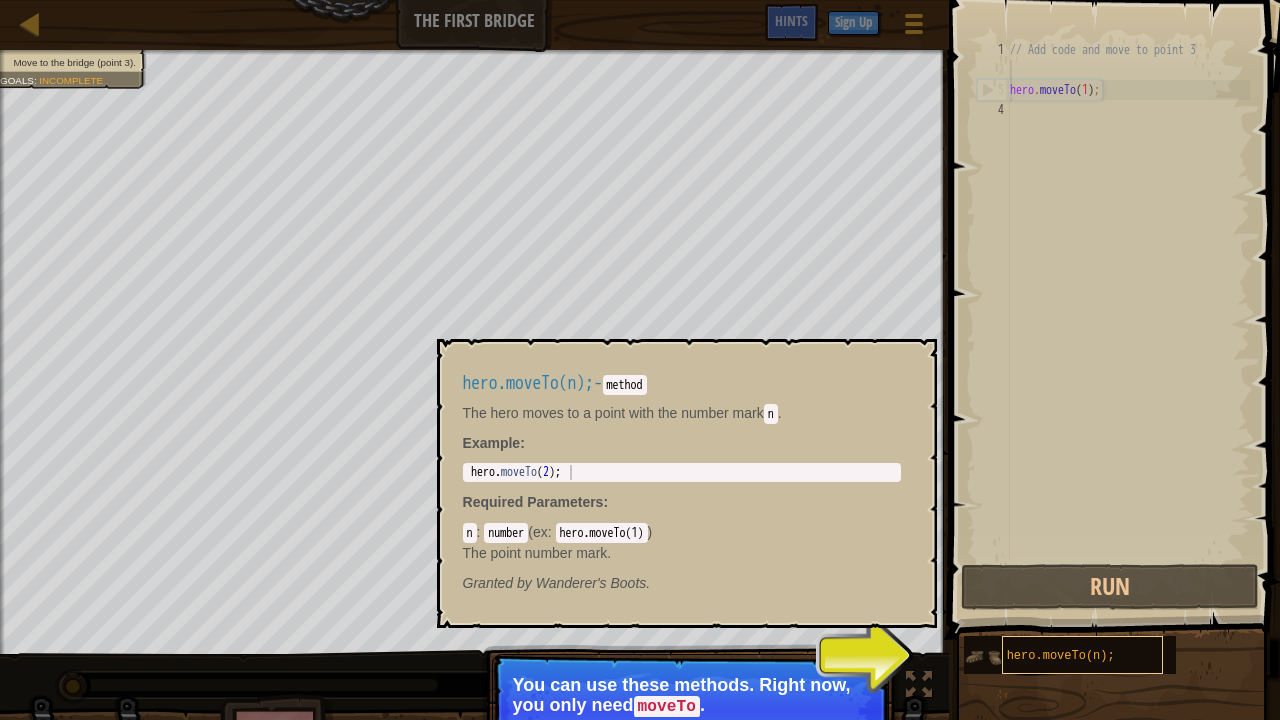 click on "hero.moveTo(n);" at bounding box center [1061, 656] 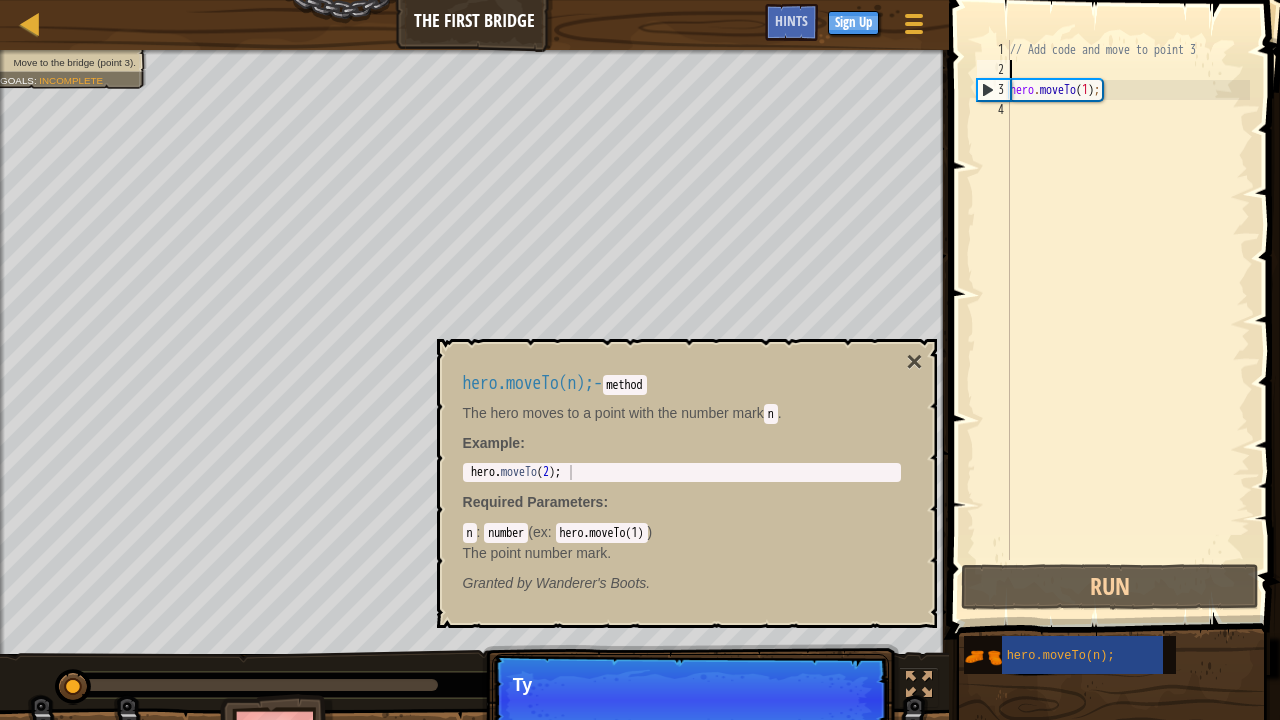 click on "// Add code and move to point 3 hero . moveTo ( 1 ) ;" at bounding box center [1128, 320] 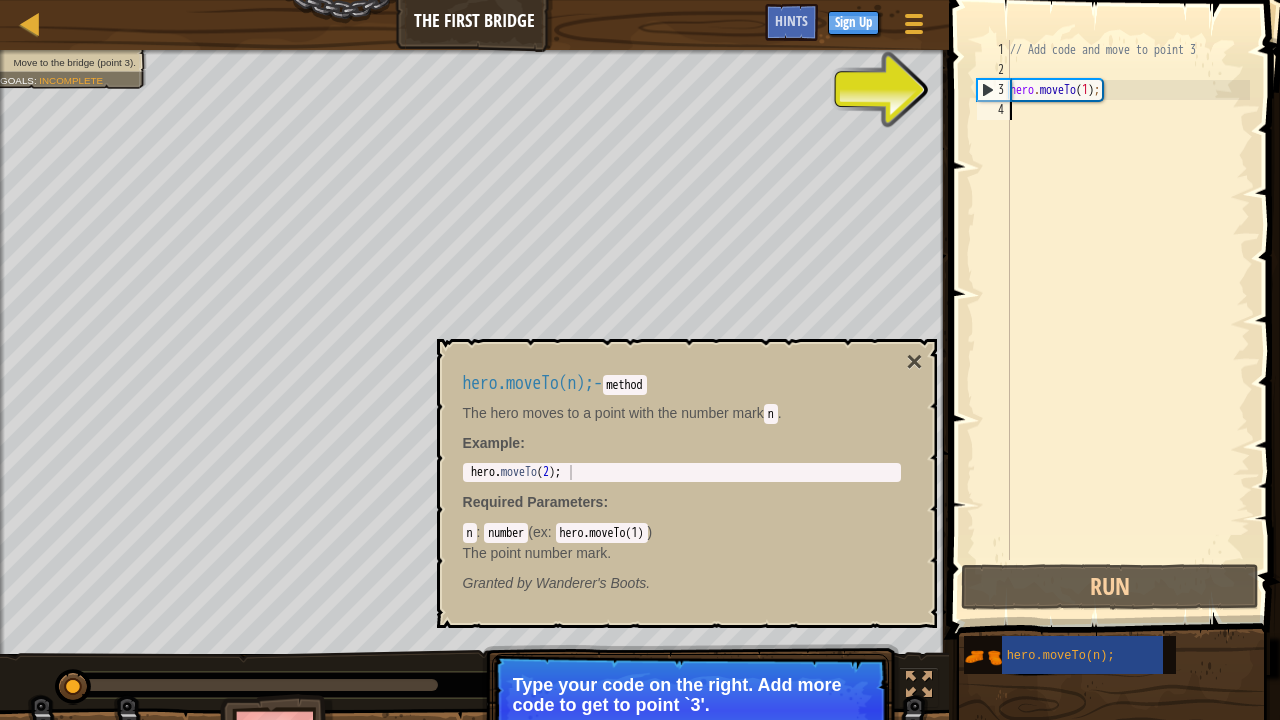 click on "3" at bounding box center [994, 90] 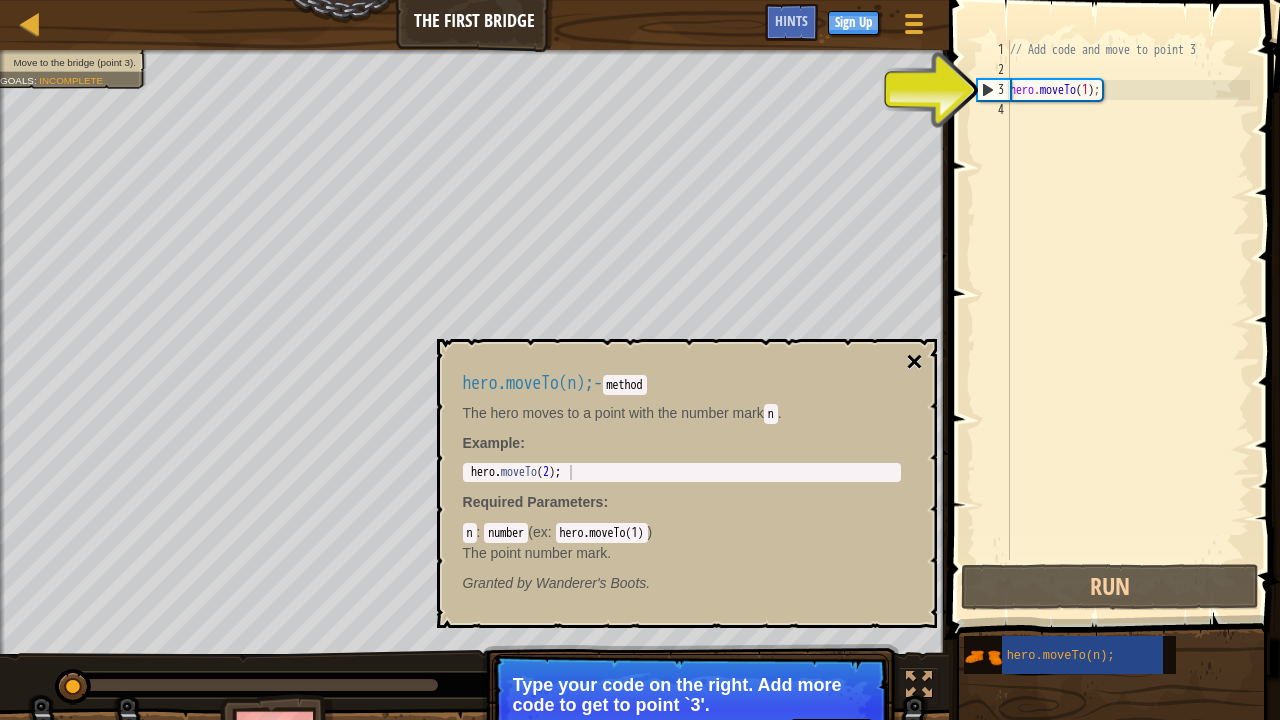 click on "×" at bounding box center (914, 362) 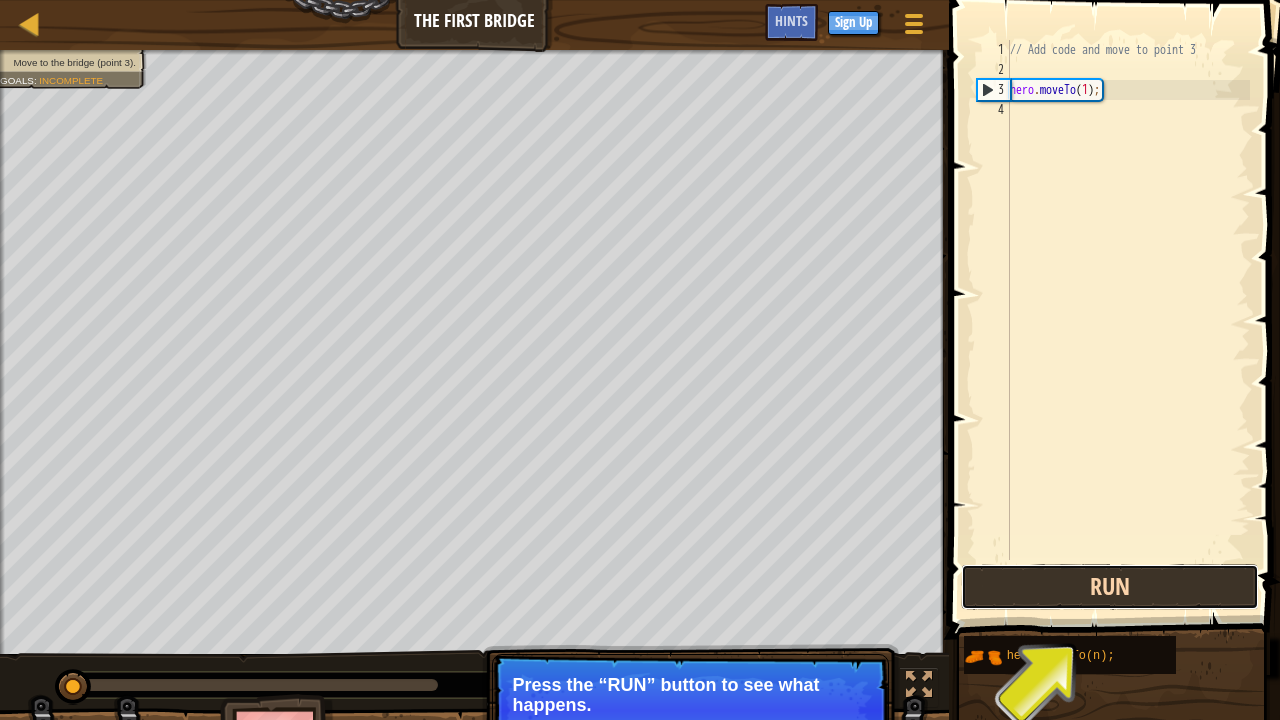 click on "Run" at bounding box center (1110, 587) 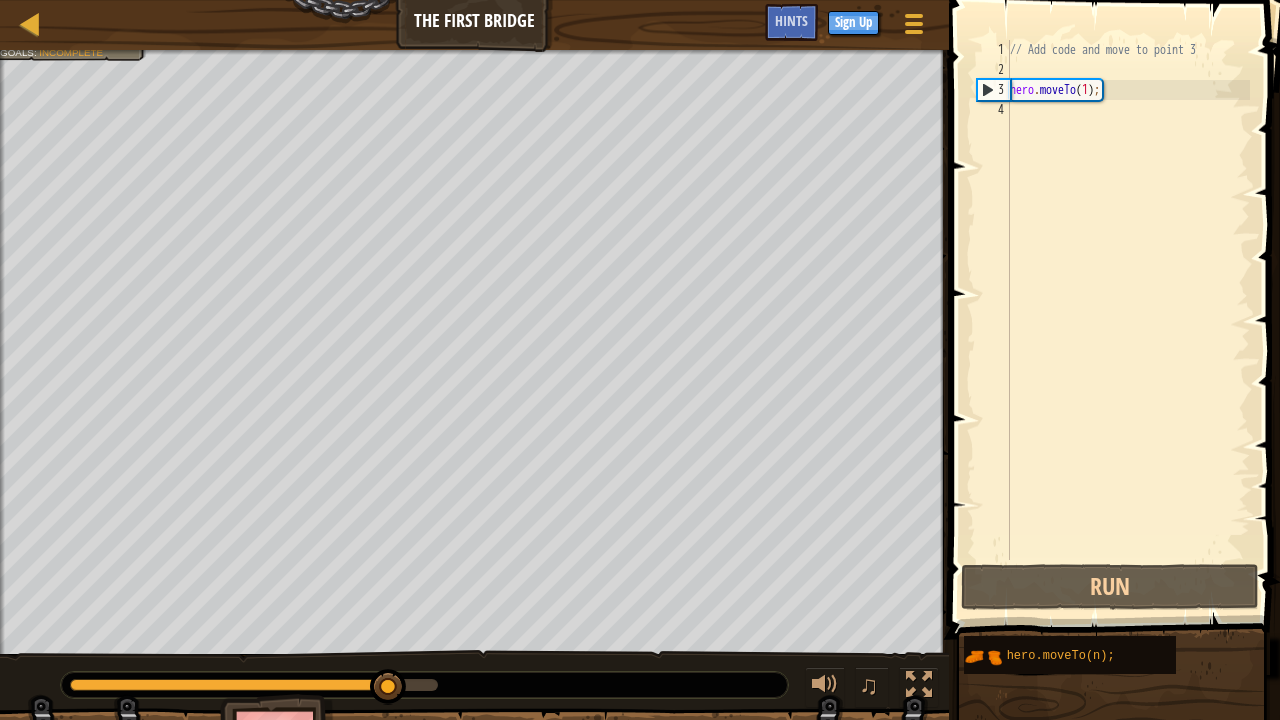 click on "// Add code and move to point 3 hero . moveTo ( 1 ) ;" at bounding box center (1128, 320) 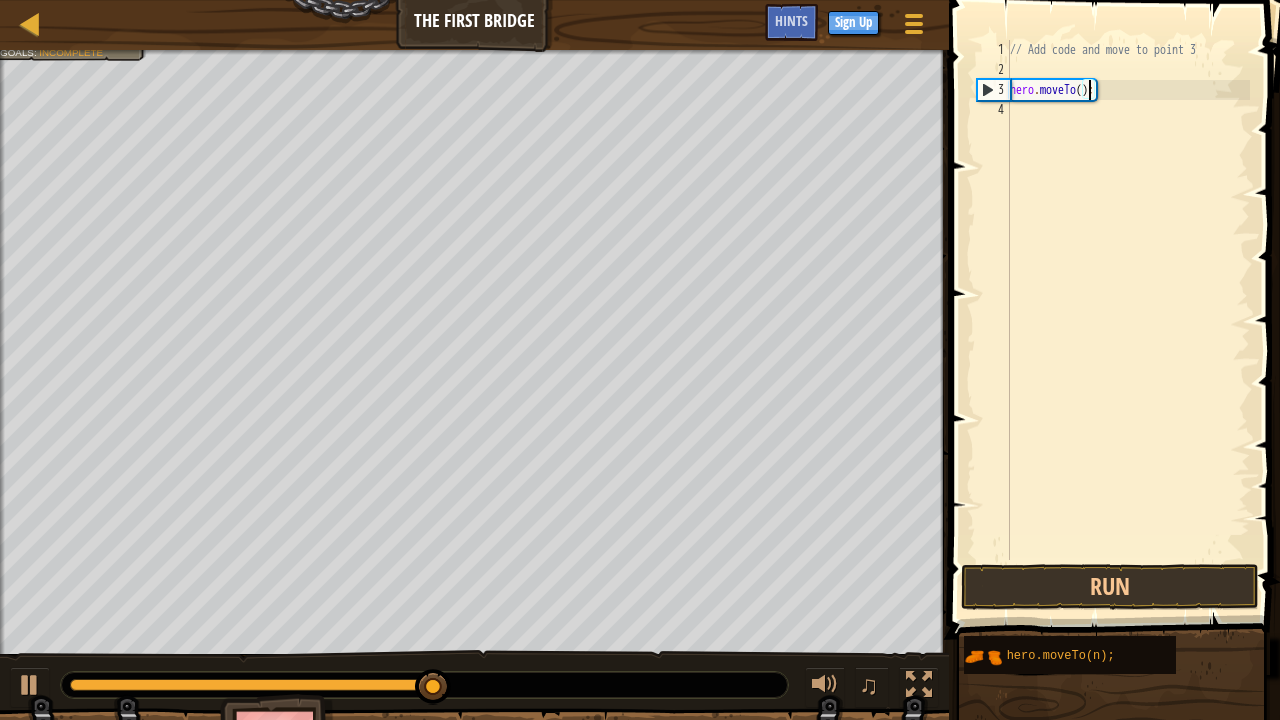 type on "hero.moveTo(2);" 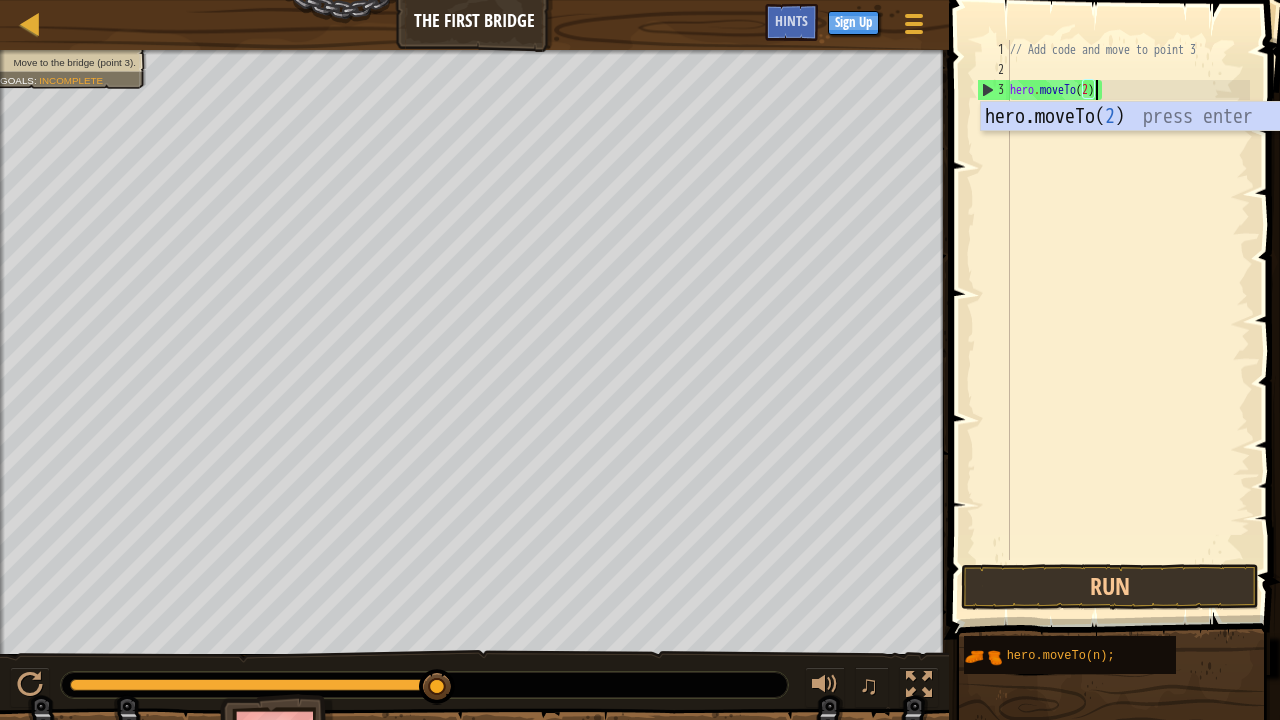 scroll, scrollTop: 9, scrollLeft: 6, axis: both 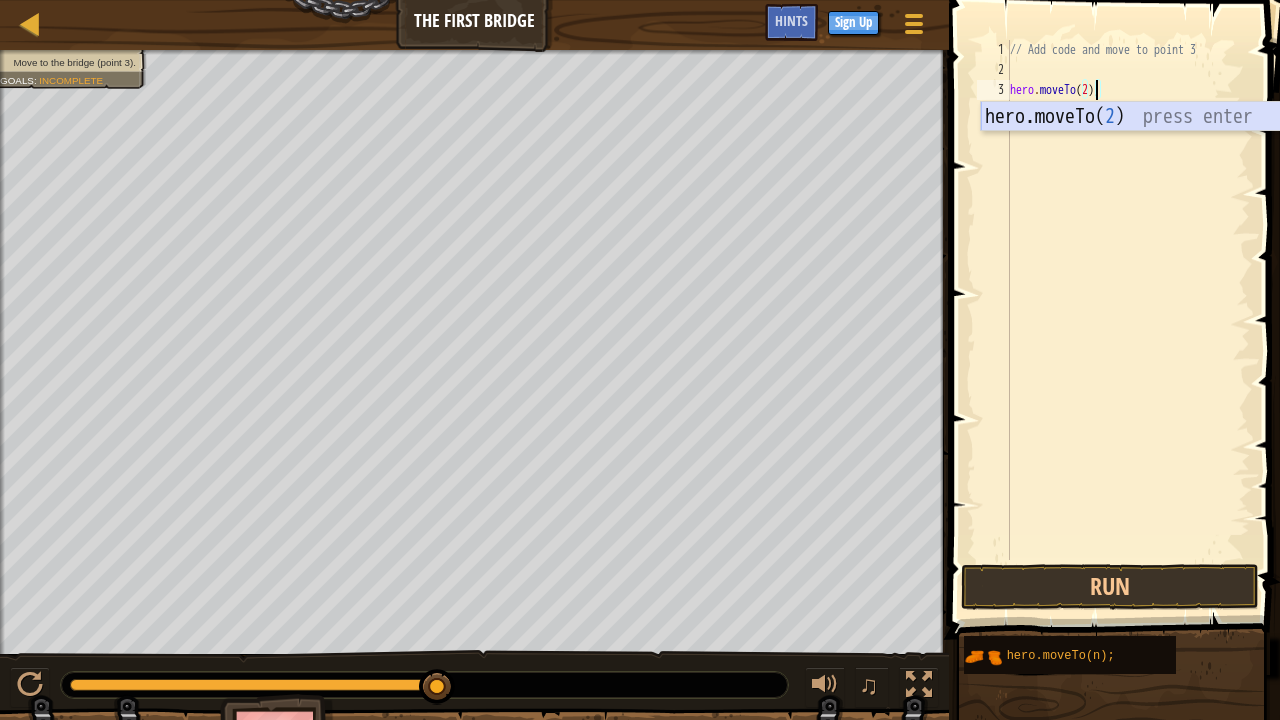 click on "hero.moveTo( 2 ) press enter" at bounding box center (1170, 147) 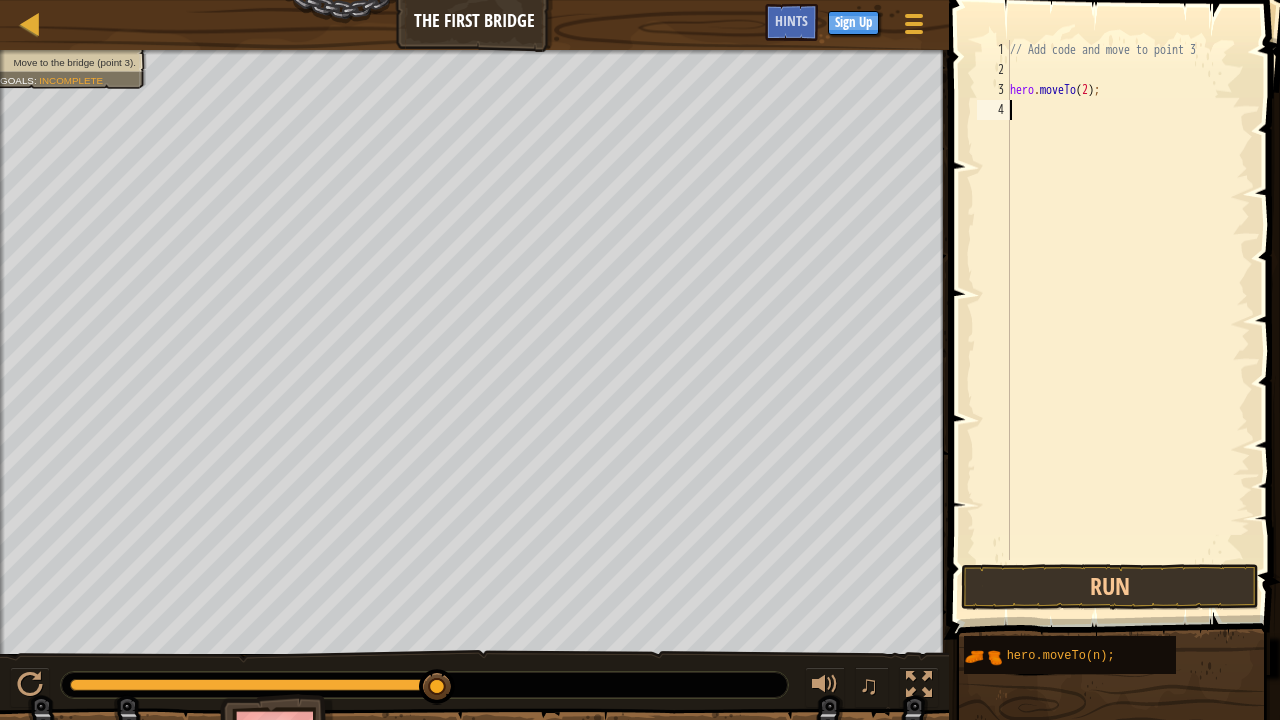 click on "// Add code and move to point 3 hero . moveTo ( 2 ) ;" at bounding box center (1128, 320) 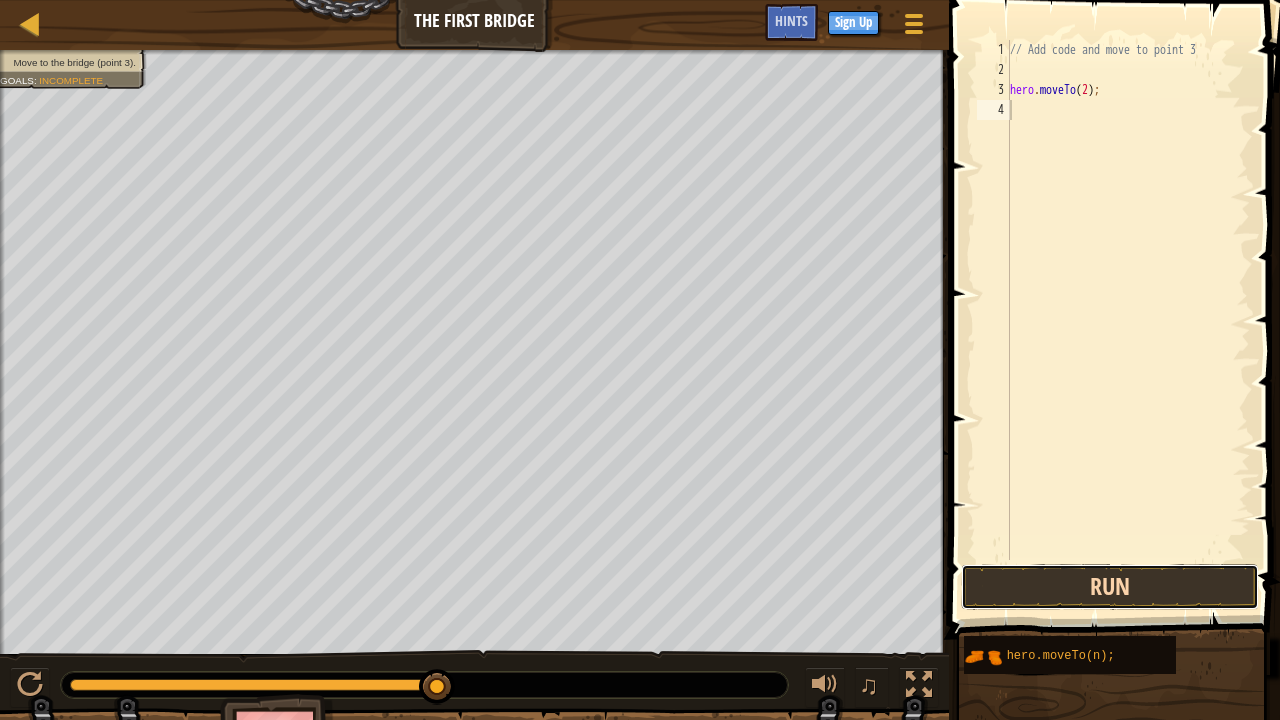 click on "Run" at bounding box center [1110, 587] 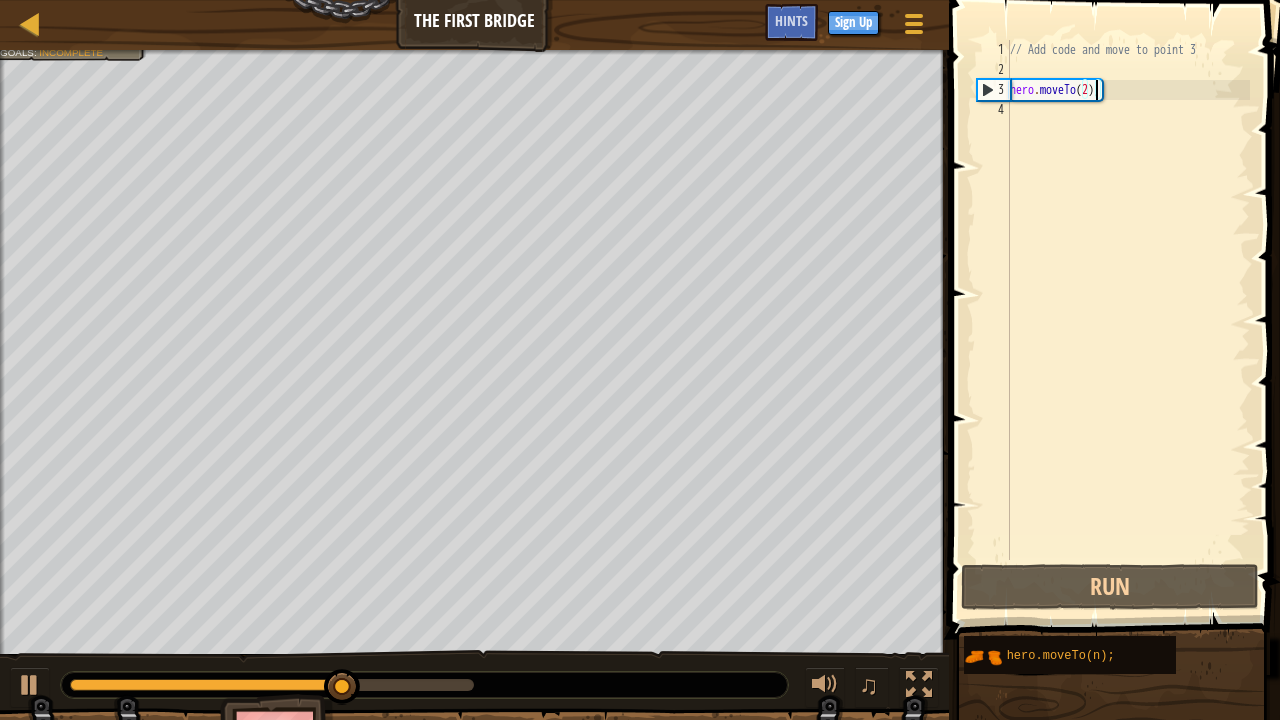 click on "// Add code and move to point 3 hero . moveTo ( 2 ) ;" at bounding box center [1128, 320] 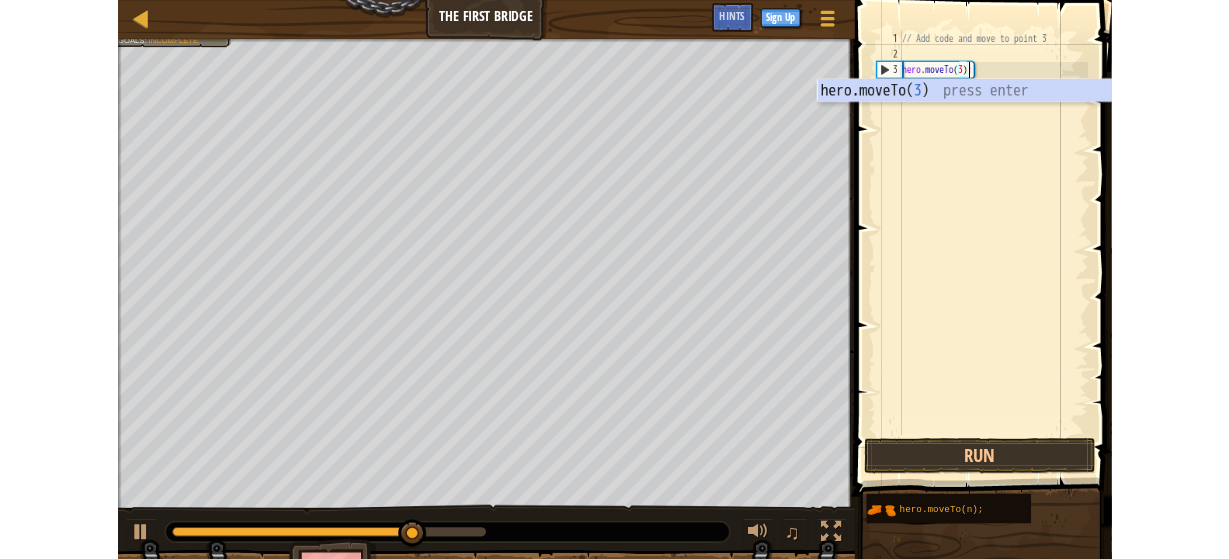 scroll, scrollTop: 9, scrollLeft: 6, axis: both 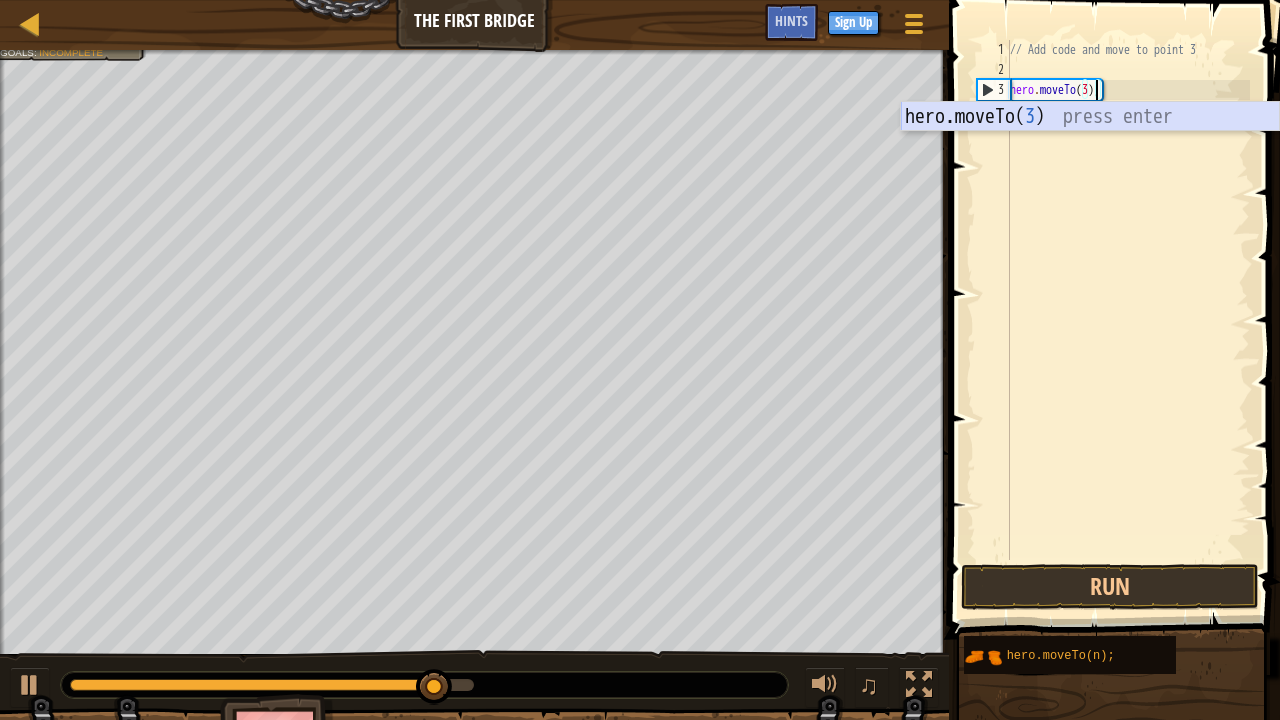 click on "hero.moveTo( 3 ) press enter" at bounding box center [1090, 147] 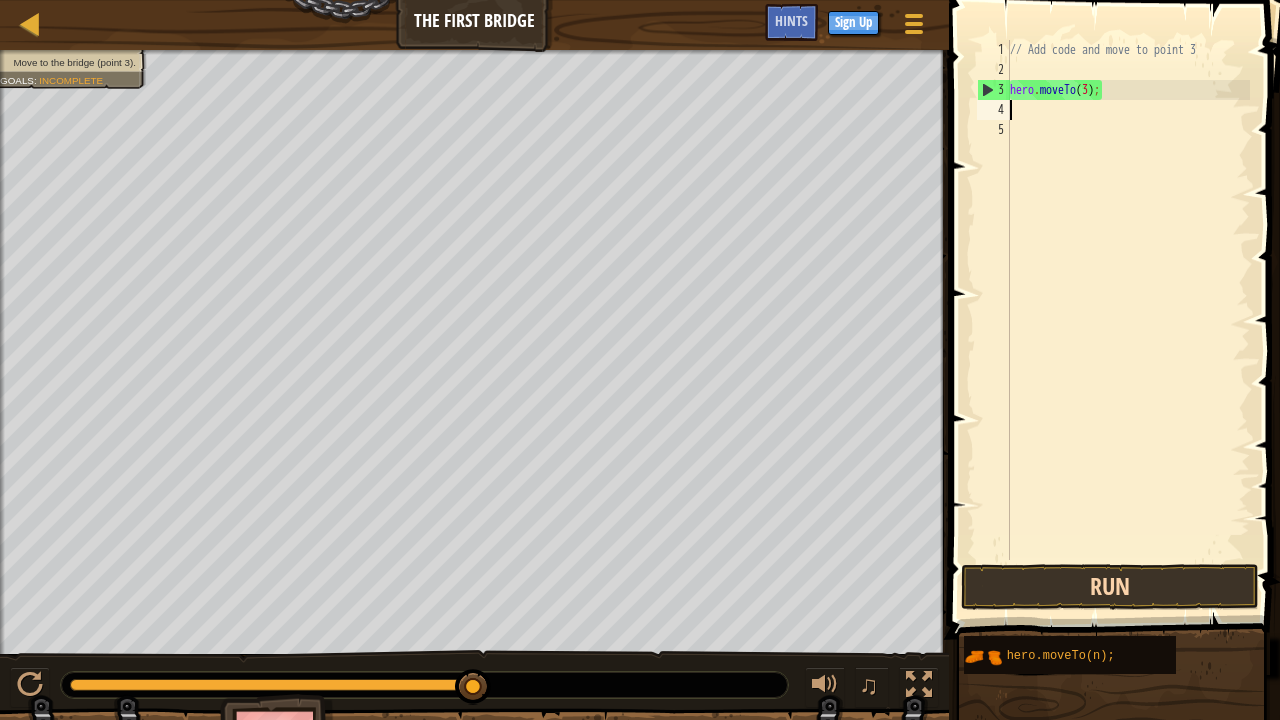 type on "hero.moveTo(3);" 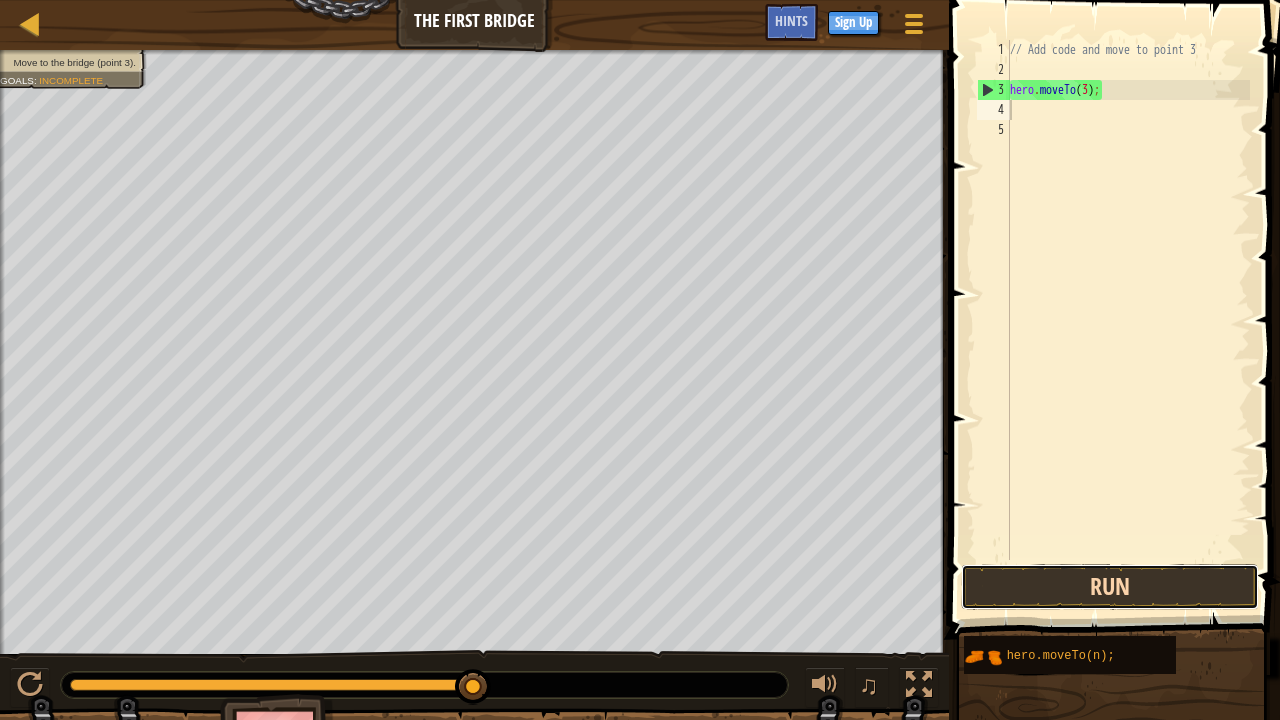 click on "Run" at bounding box center [1110, 587] 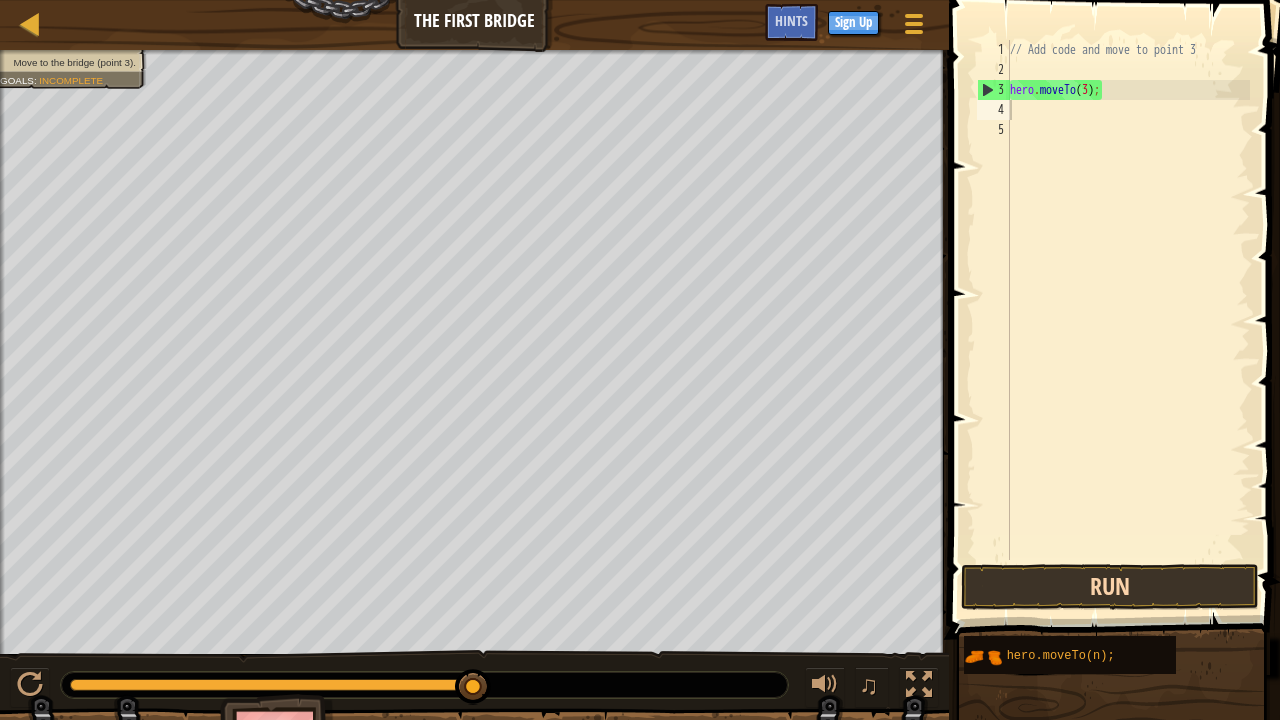 type 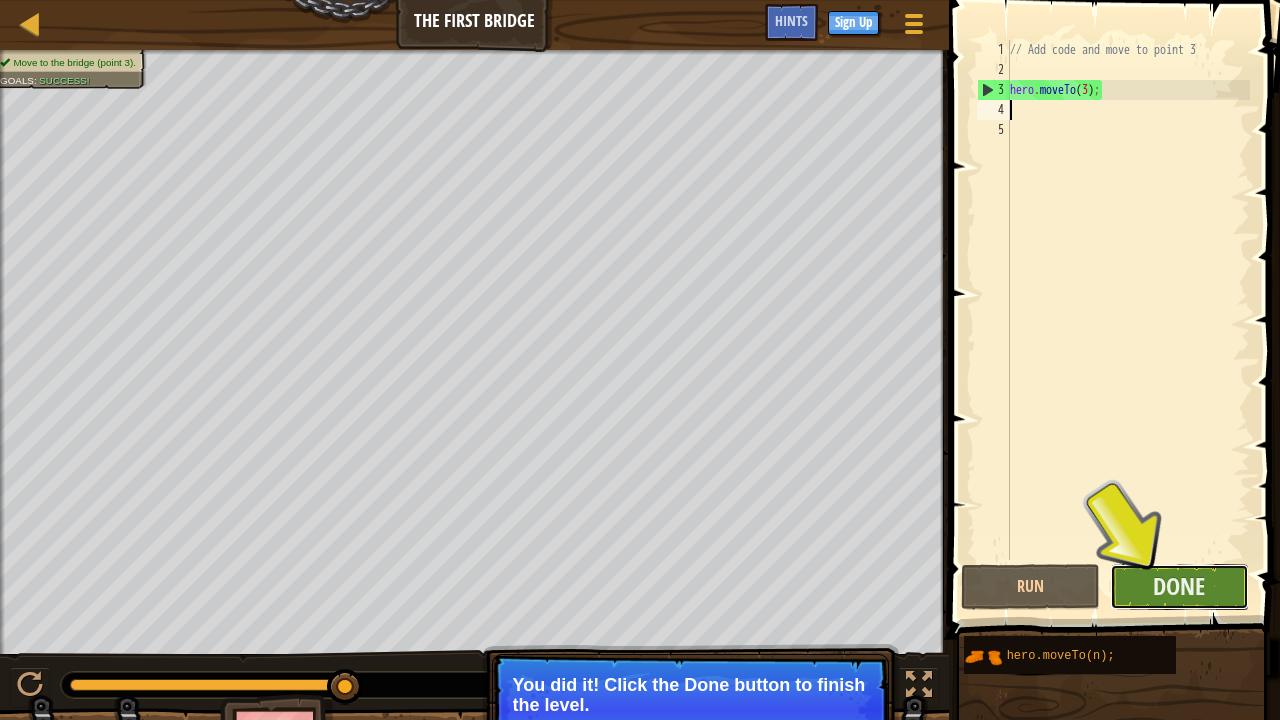 click on "Done" at bounding box center (1179, 587) 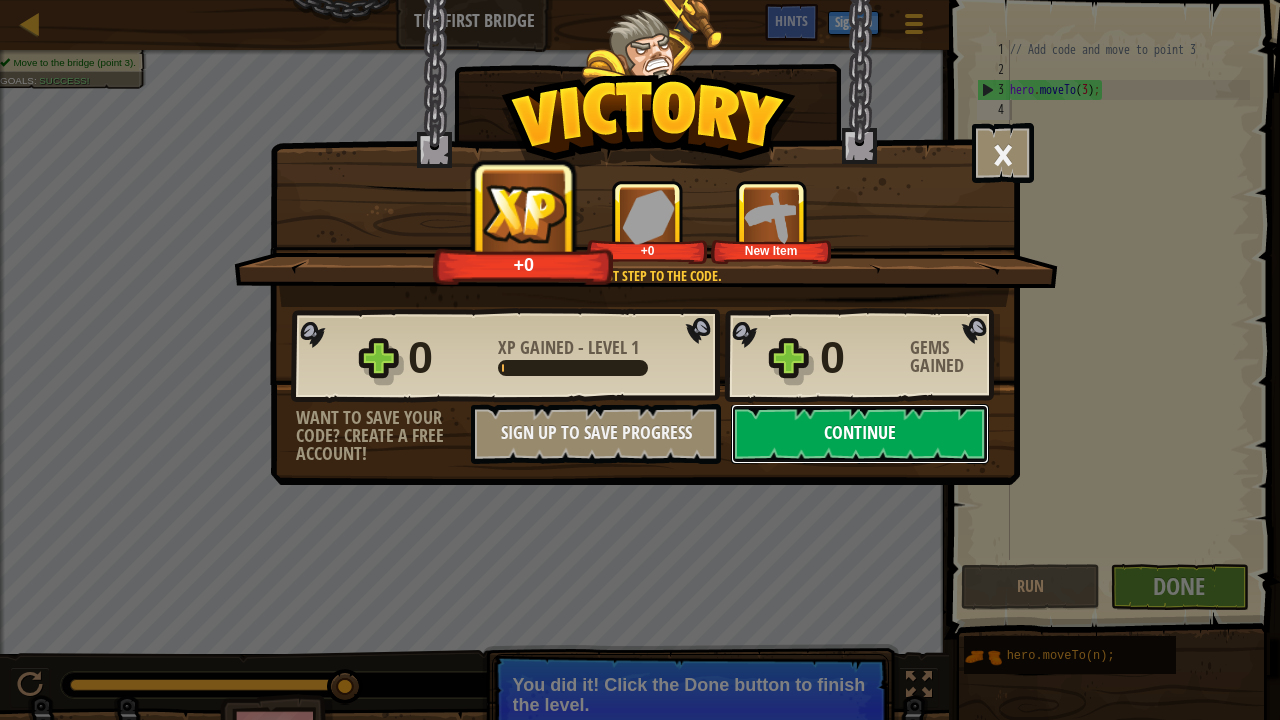 click on "Continue" at bounding box center [860, 434] 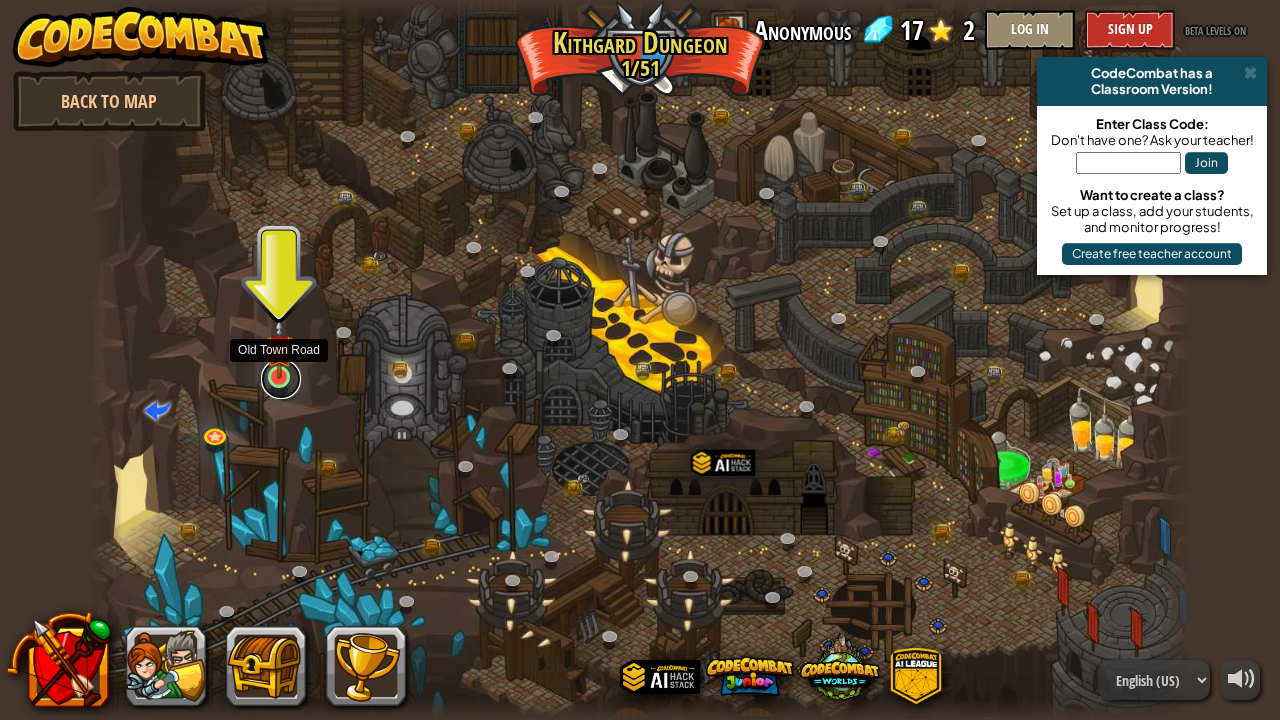click at bounding box center (281, 379) 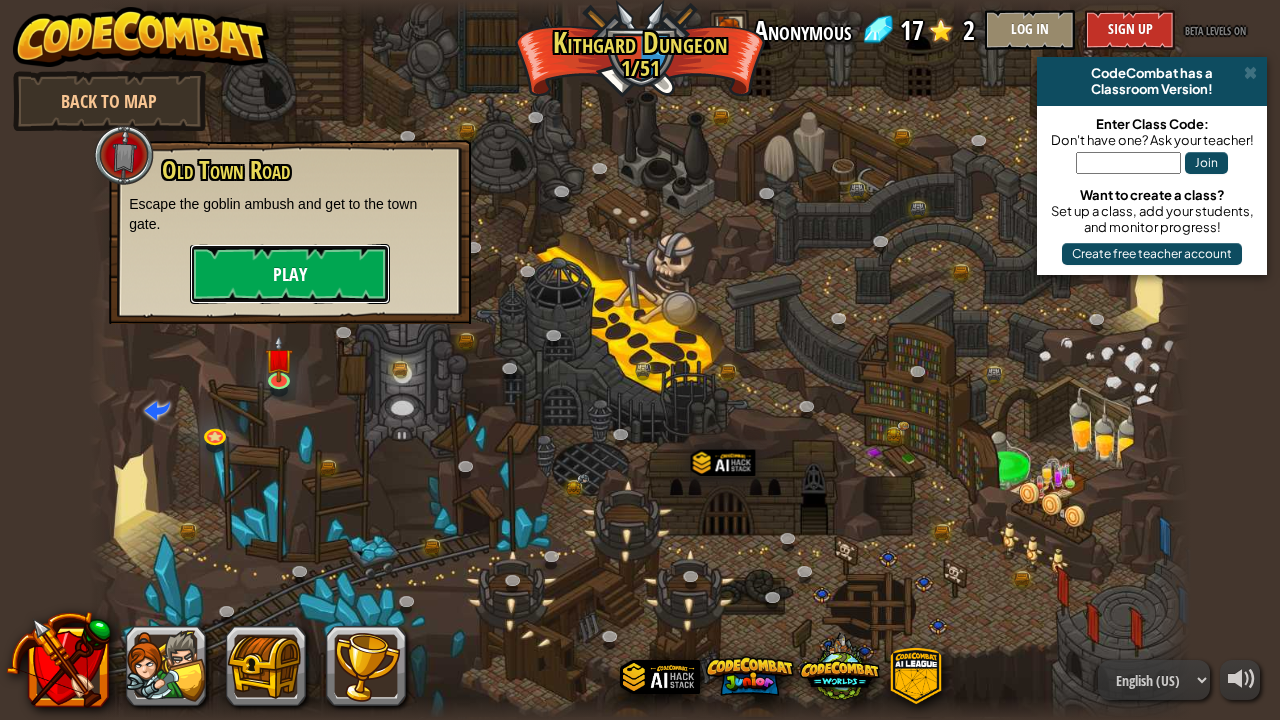 click on "Play" at bounding box center (290, 274) 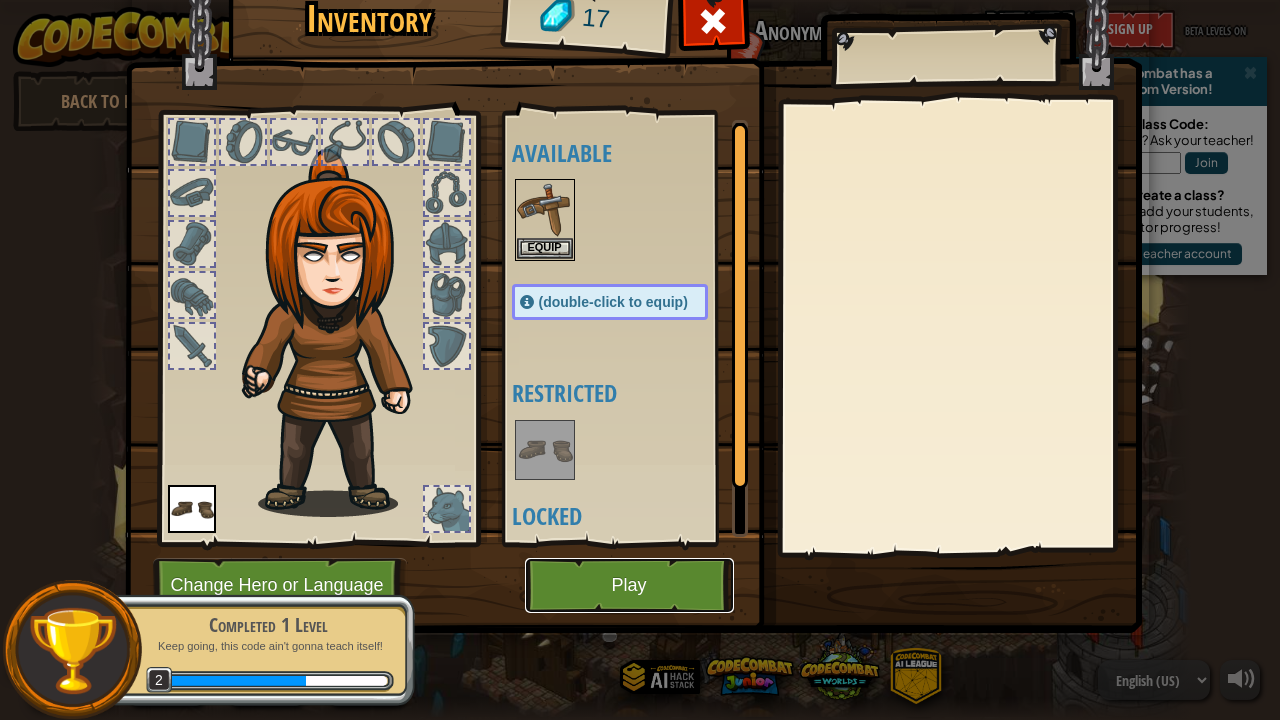 click on "Play" at bounding box center (629, 585) 